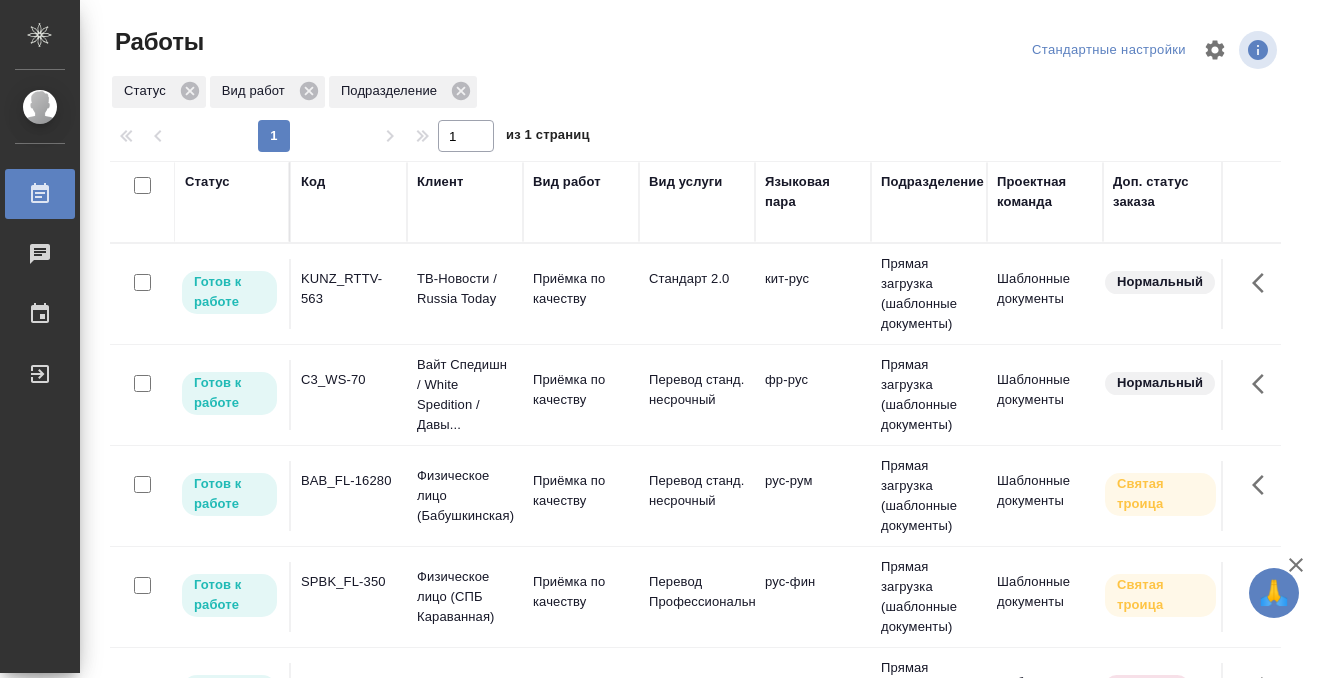 scroll, scrollTop: 0, scrollLeft: 0, axis: both 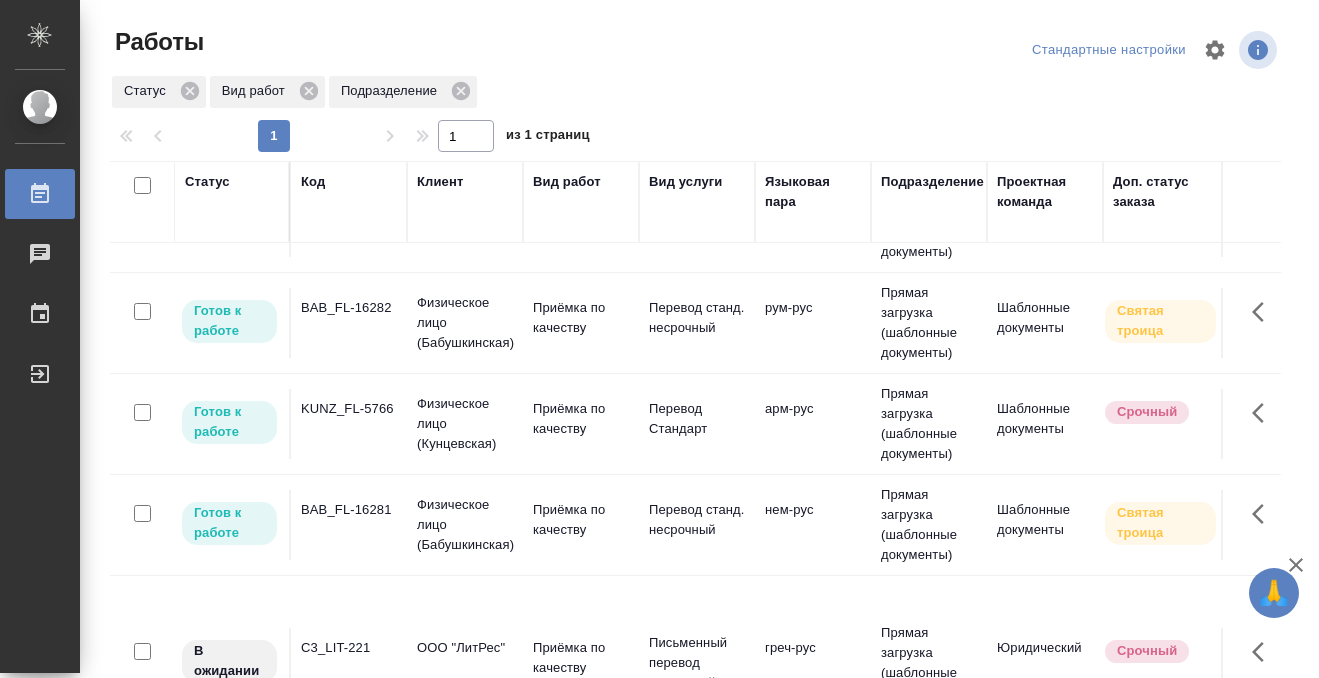 click on "KUNZ_FL-5766" at bounding box center [349, -389] 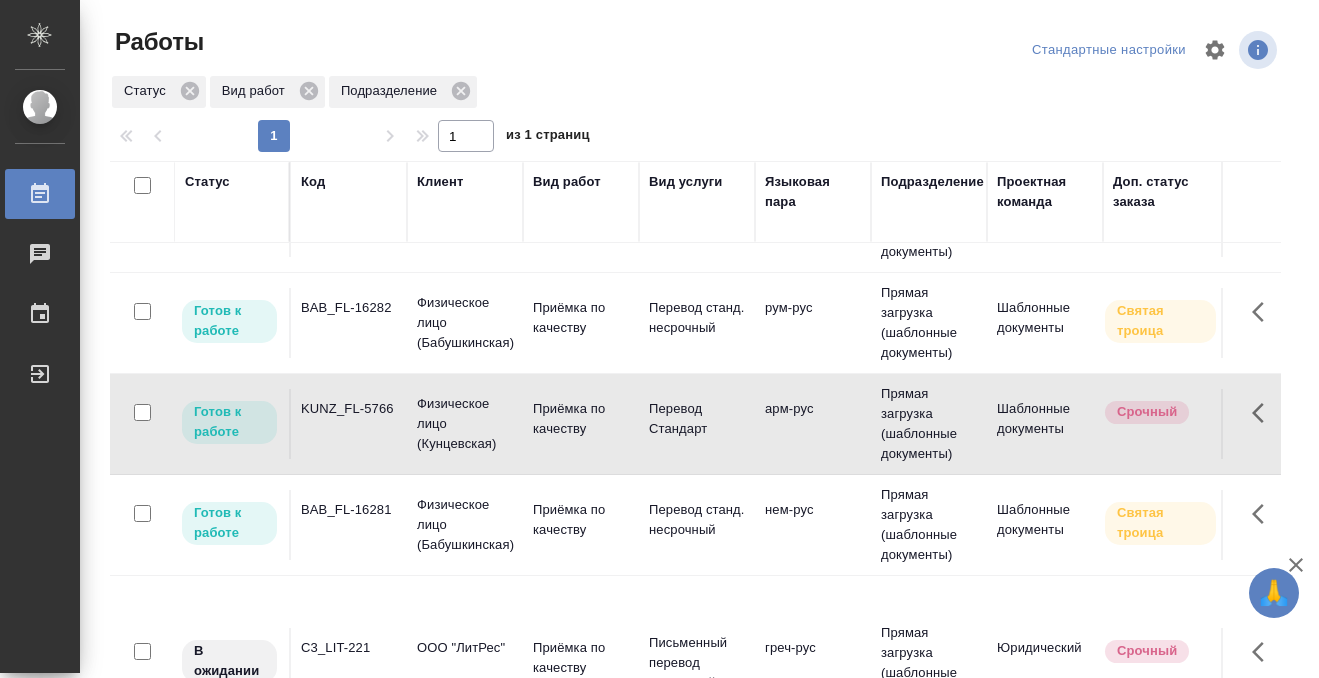 click on "KUNZ_FL-5766" at bounding box center [349, -389] 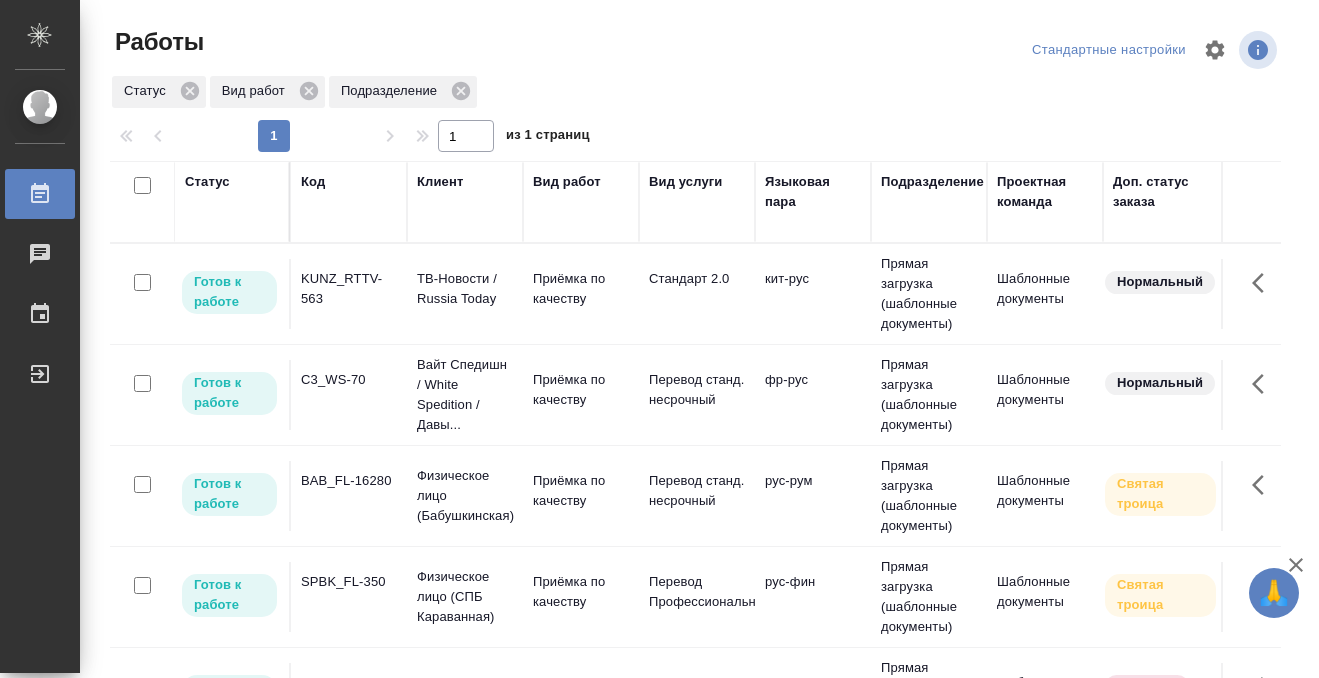 click on "KUNZ_RTTV-563" at bounding box center (349, 289) 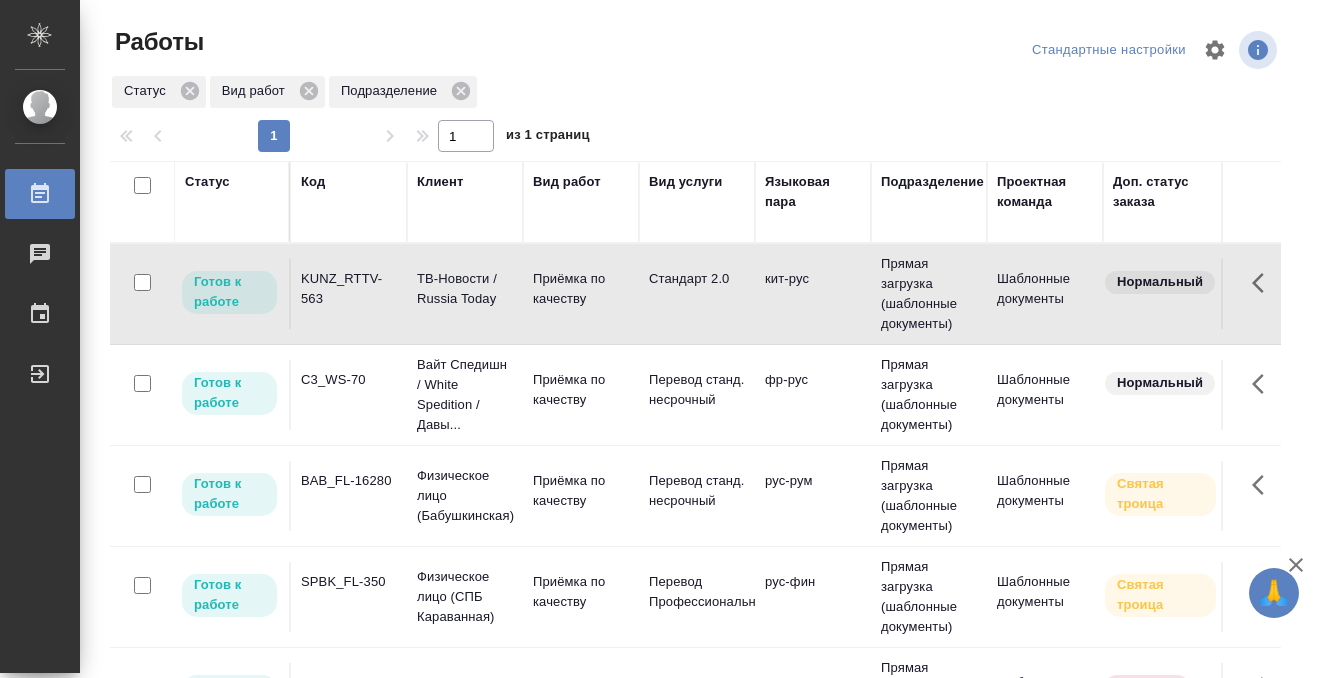 click on "KUNZ_RTTV-563" at bounding box center [349, 289] 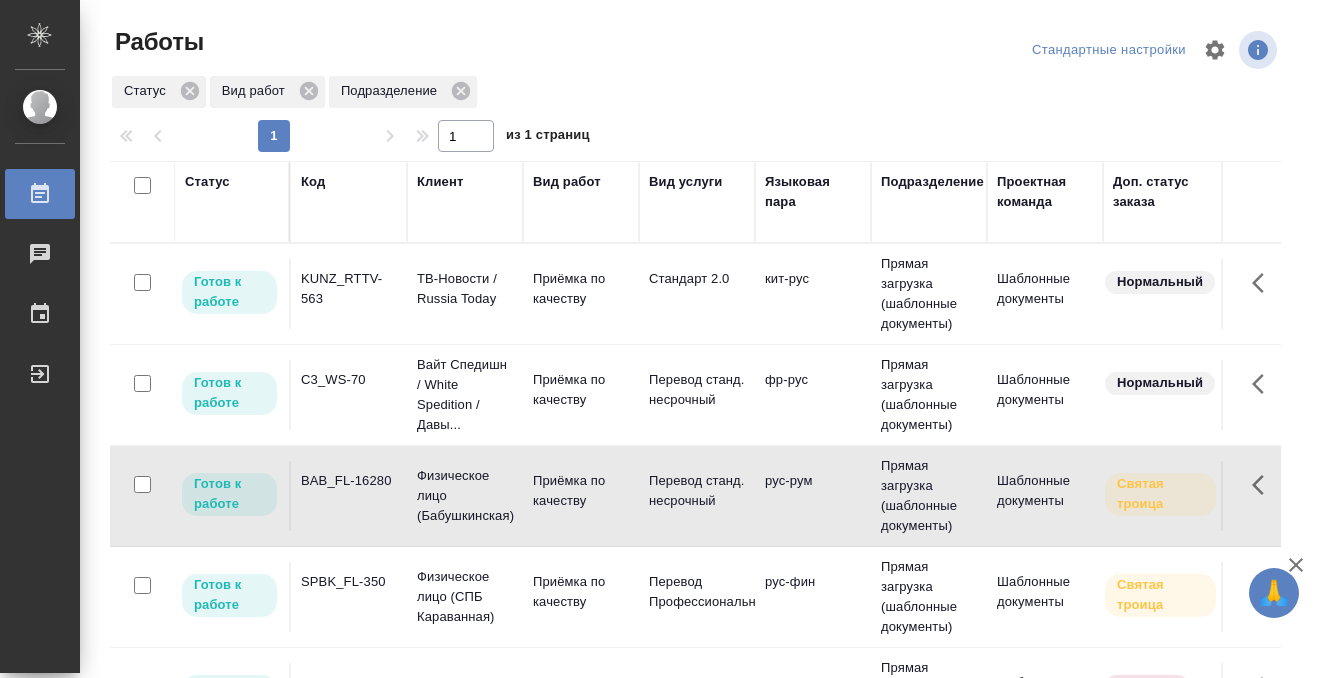 click on "BAB_FL-16280" at bounding box center (349, 289) 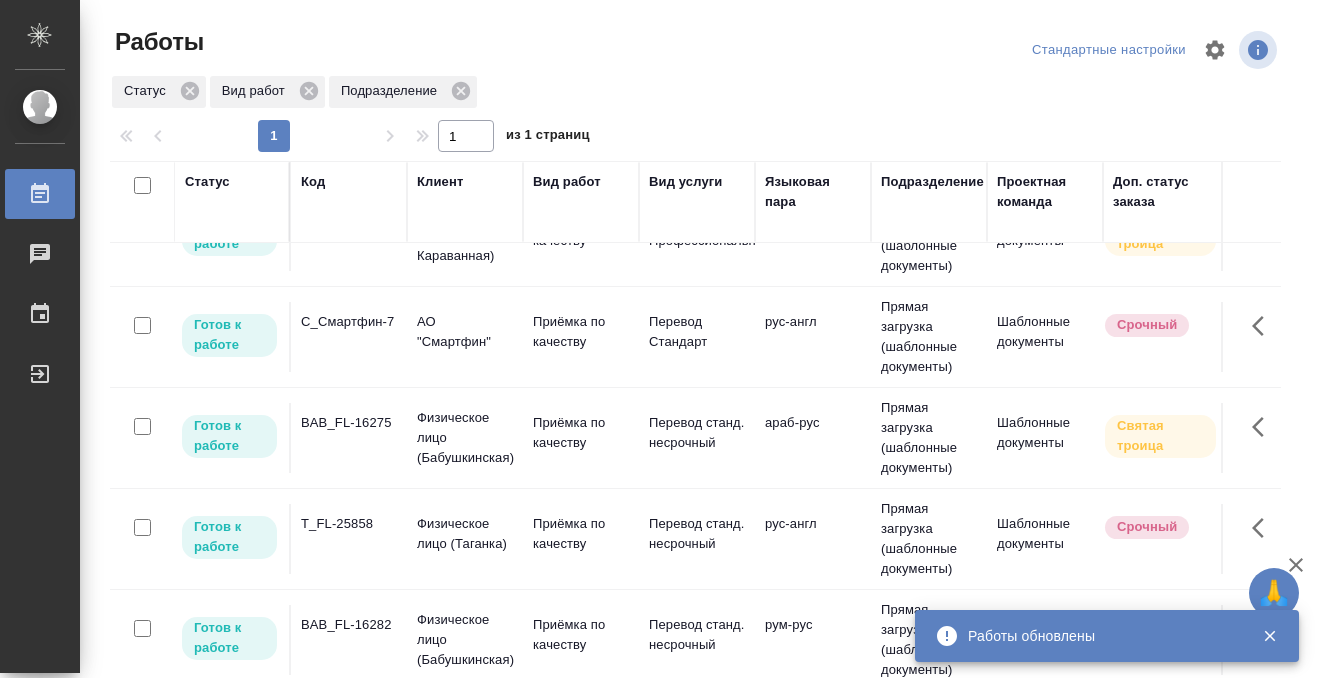 scroll, scrollTop: 364, scrollLeft: 0, axis: vertical 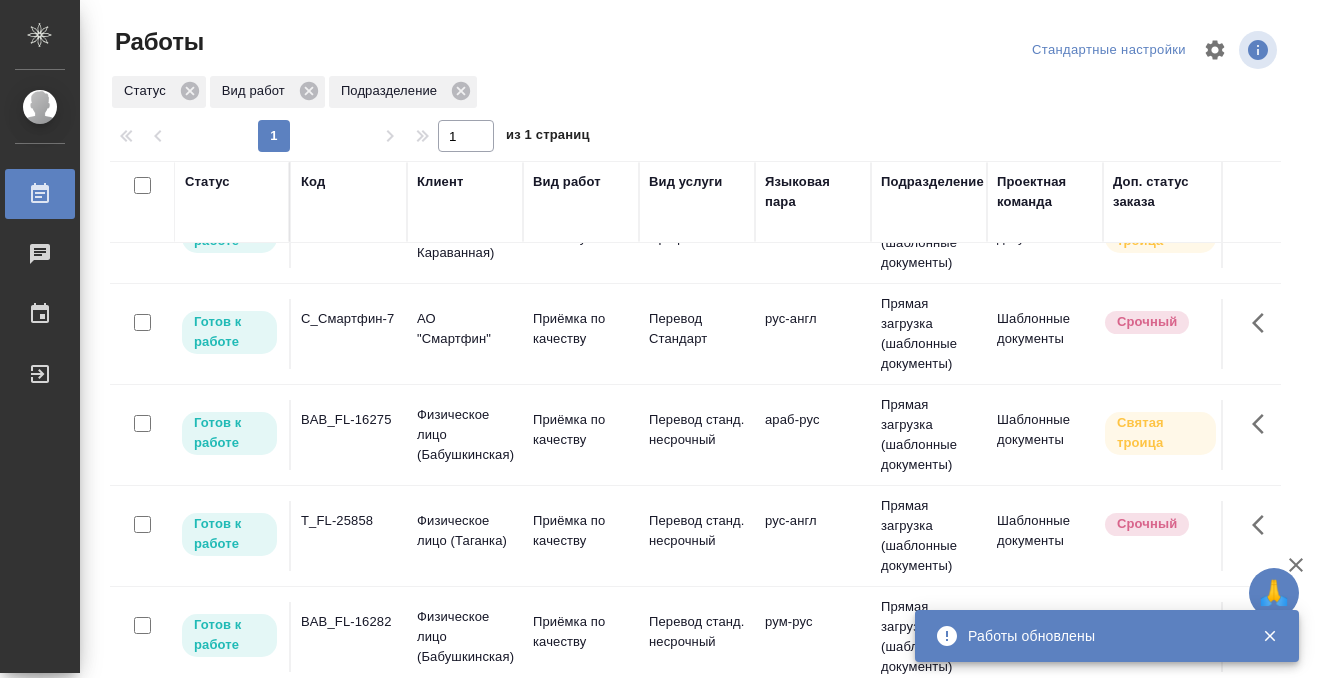 click on "BAB_FL-16275" at bounding box center (349, -70) 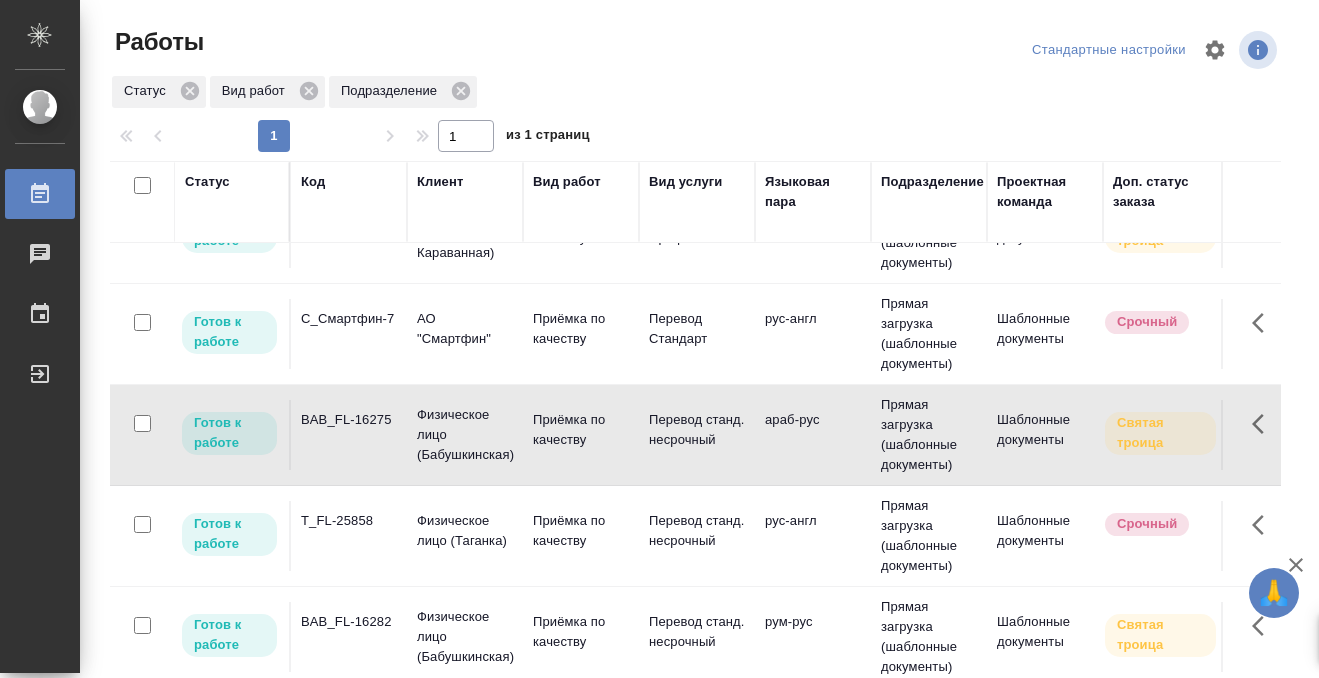 click on "BAB_FL-16275" at bounding box center (349, -70) 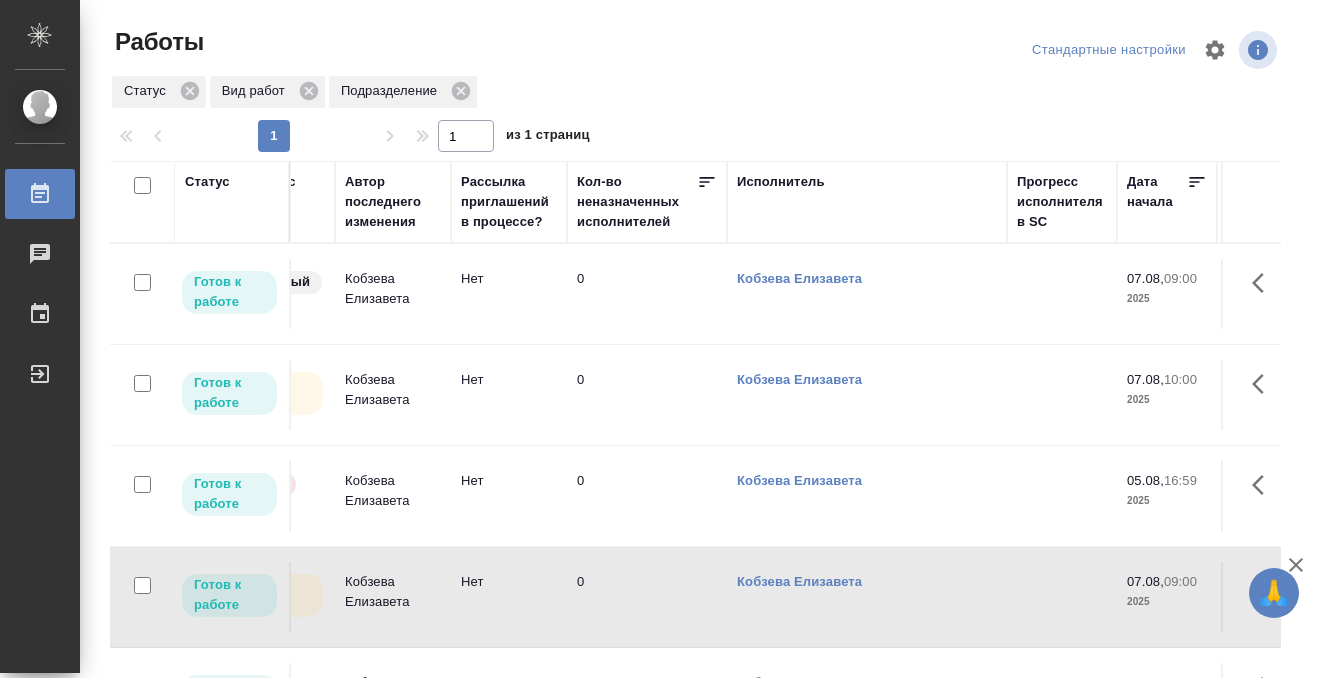 scroll, scrollTop: 0, scrollLeft: 0, axis: both 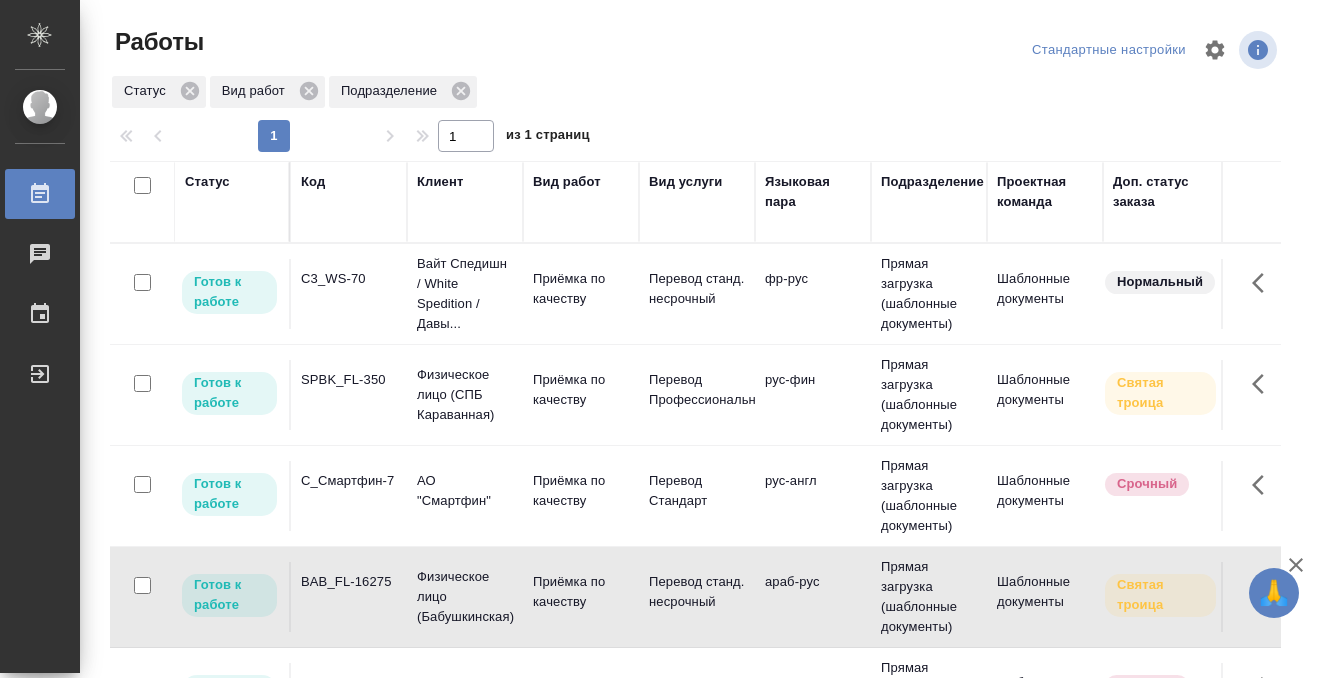 click on "C3_WS-70" at bounding box center [349, 279] 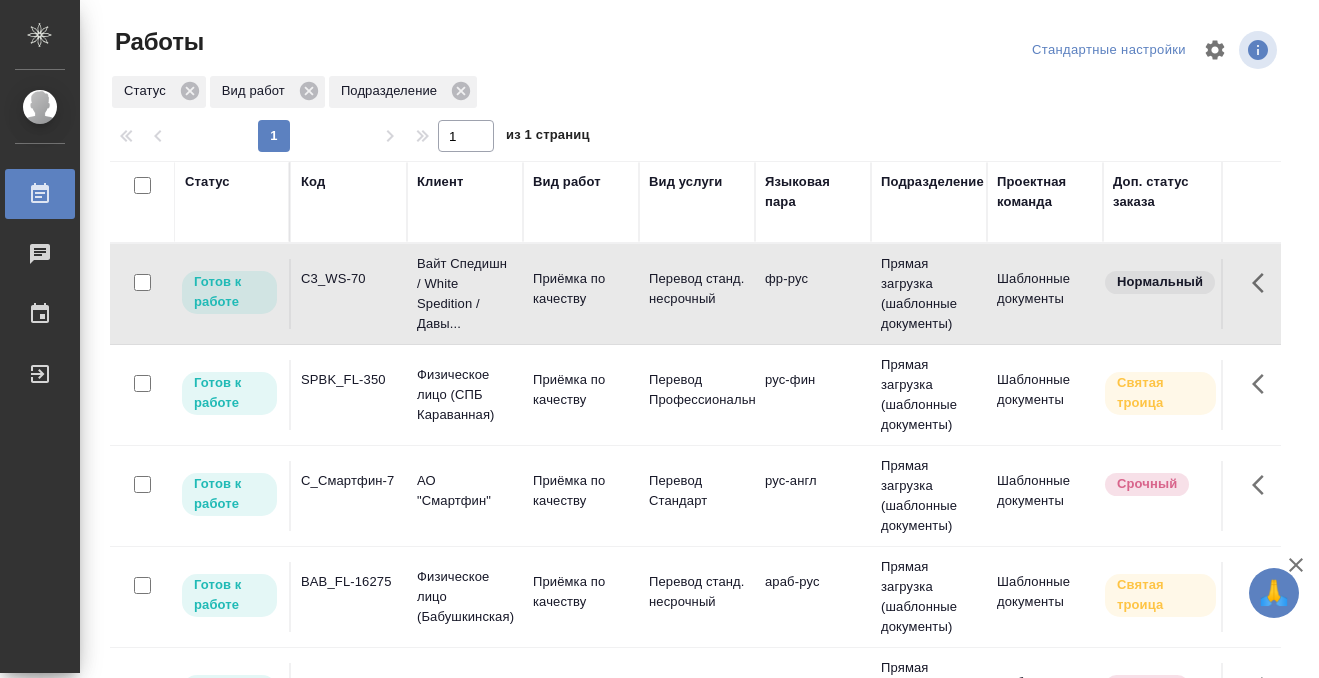 click on "C3_WS-70" at bounding box center [349, 279] 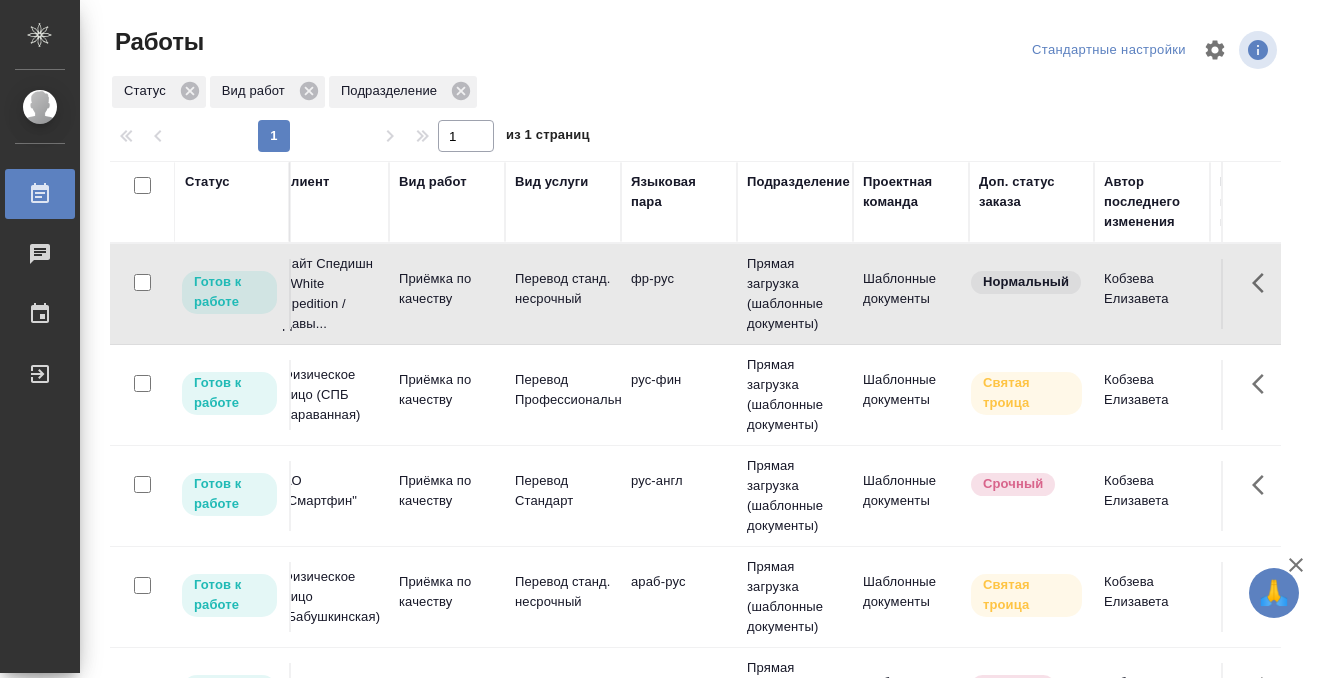 scroll, scrollTop: 0, scrollLeft: 0, axis: both 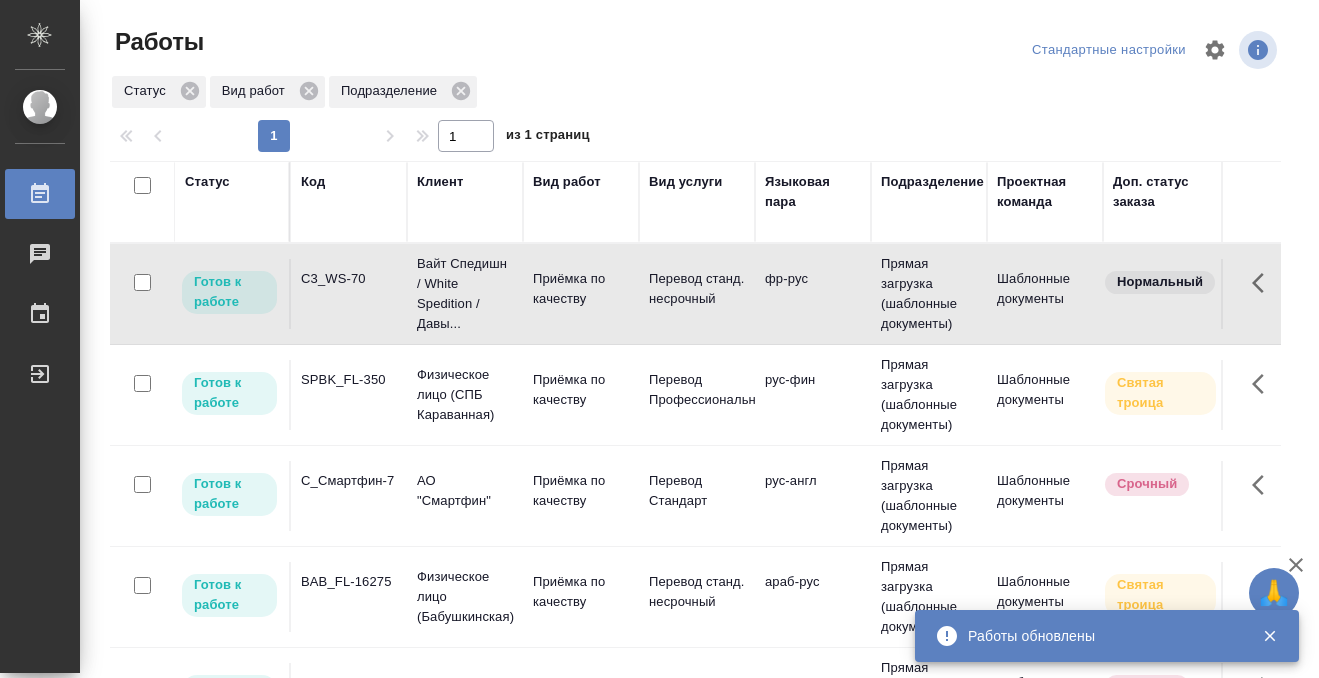 click on "C3_WS-70" at bounding box center [349, 294] 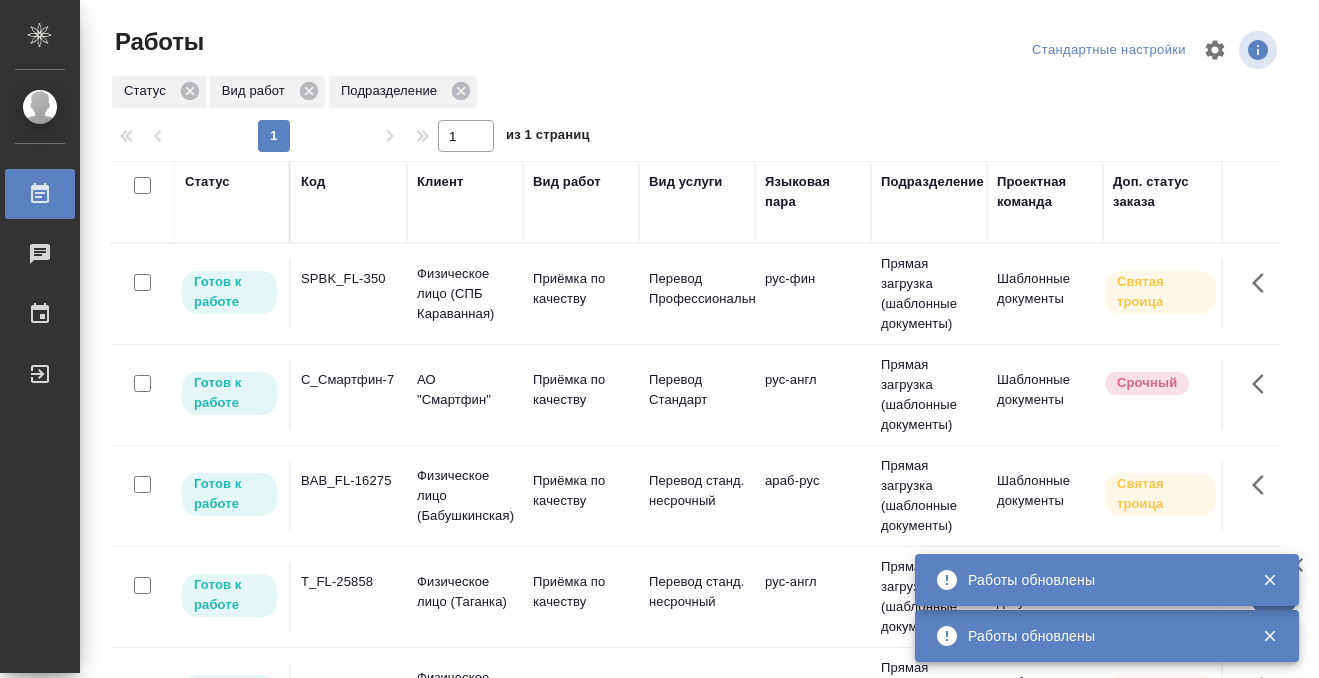 click on "C_Смартфин-7" at bounding box center (349, 279) 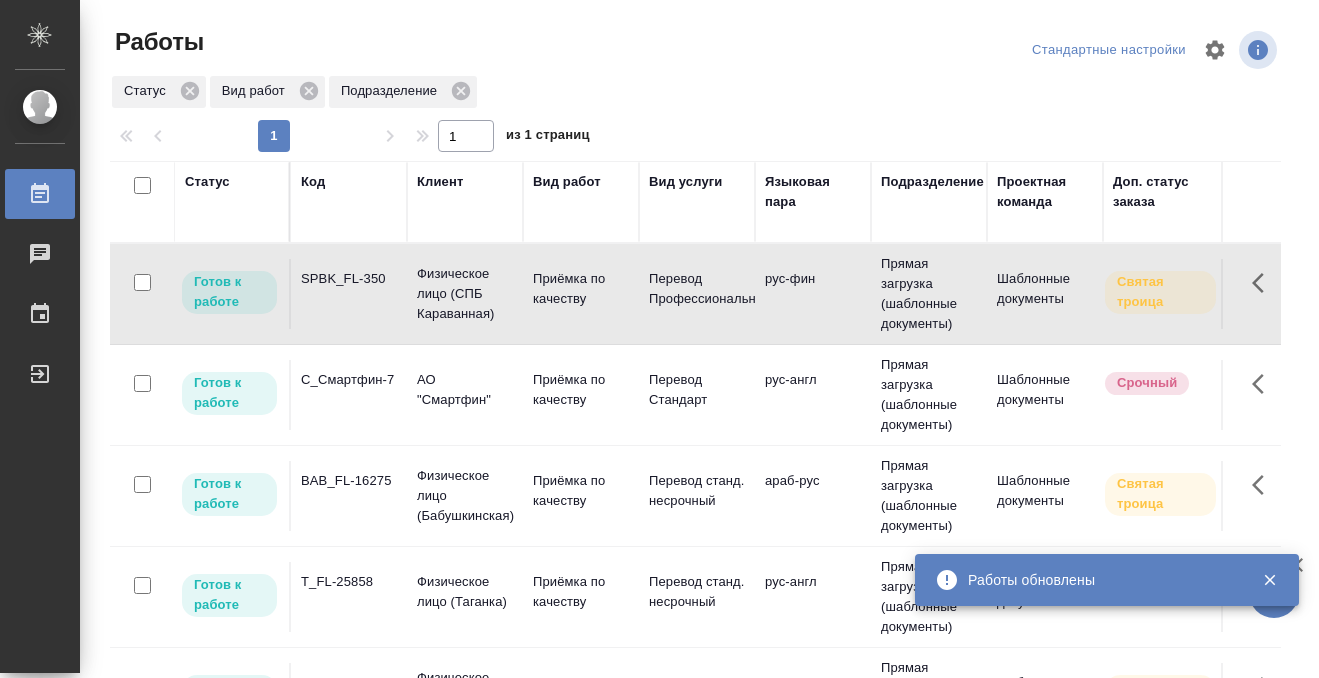 click on "SPBK_FL-350" at bounding box center (349, 279) 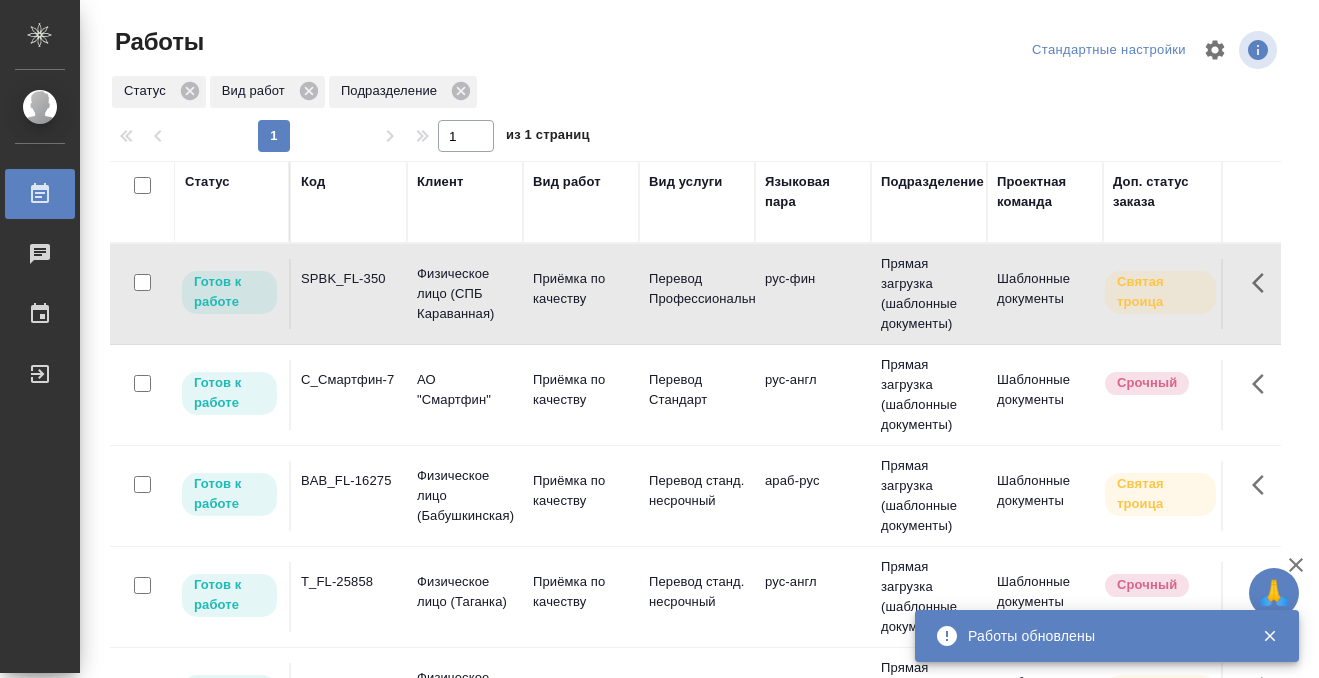 click on "SPBK_FL-350" at bounding box center [349, 279] 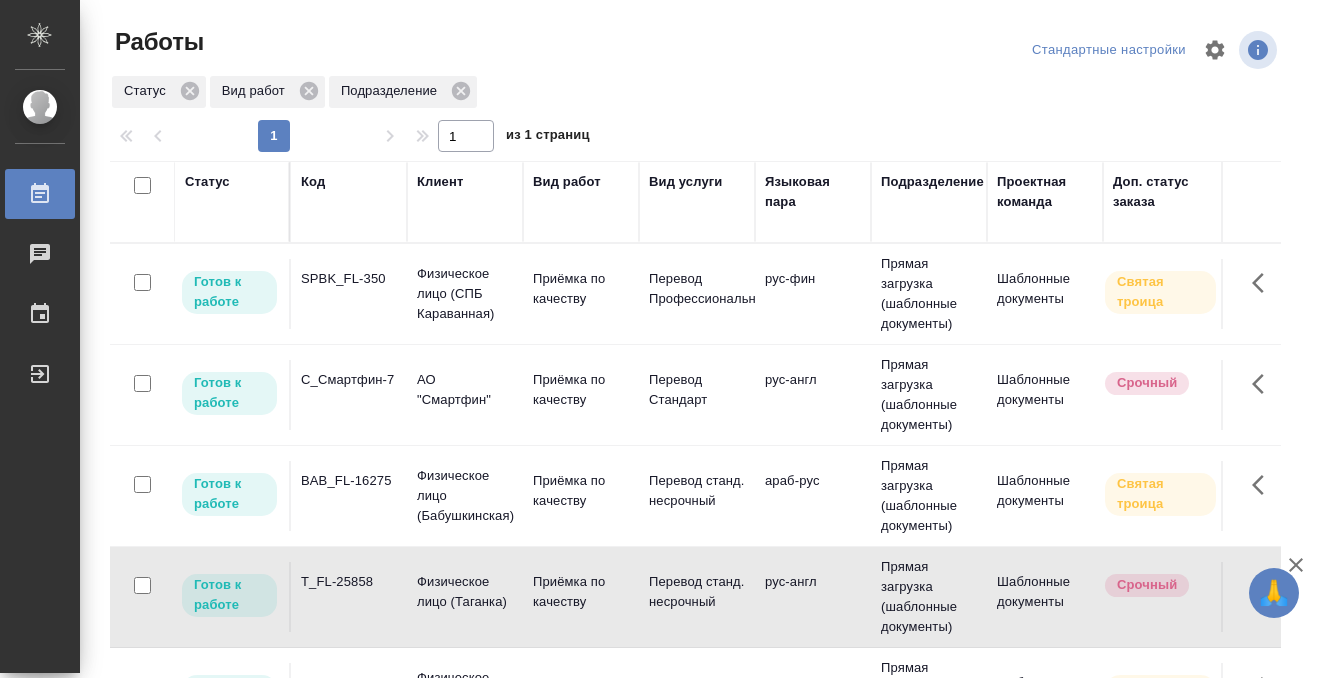 click on "T_FL-25858" at bounding box center (349, 279) 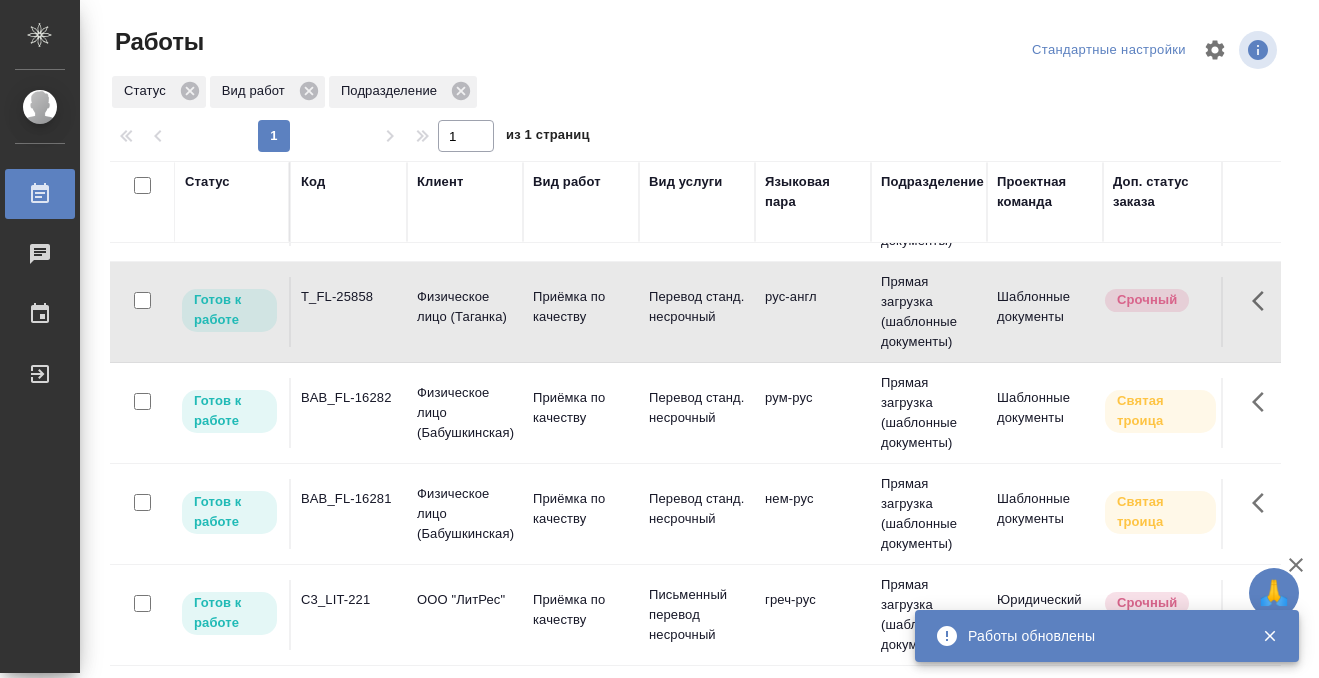 scroll, scrollTop: 373, scrollLeft: 0, axis: vertical 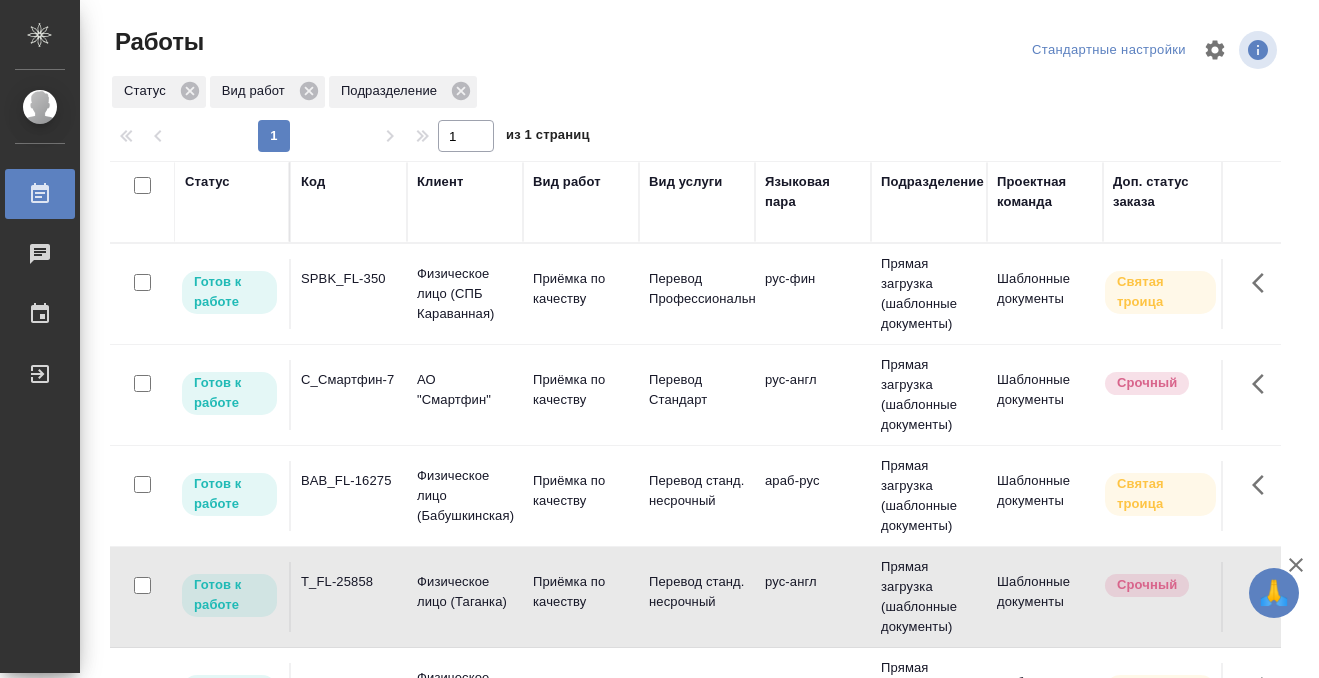 click on "C_Смартфин-7" at bounding box center [349, 279] 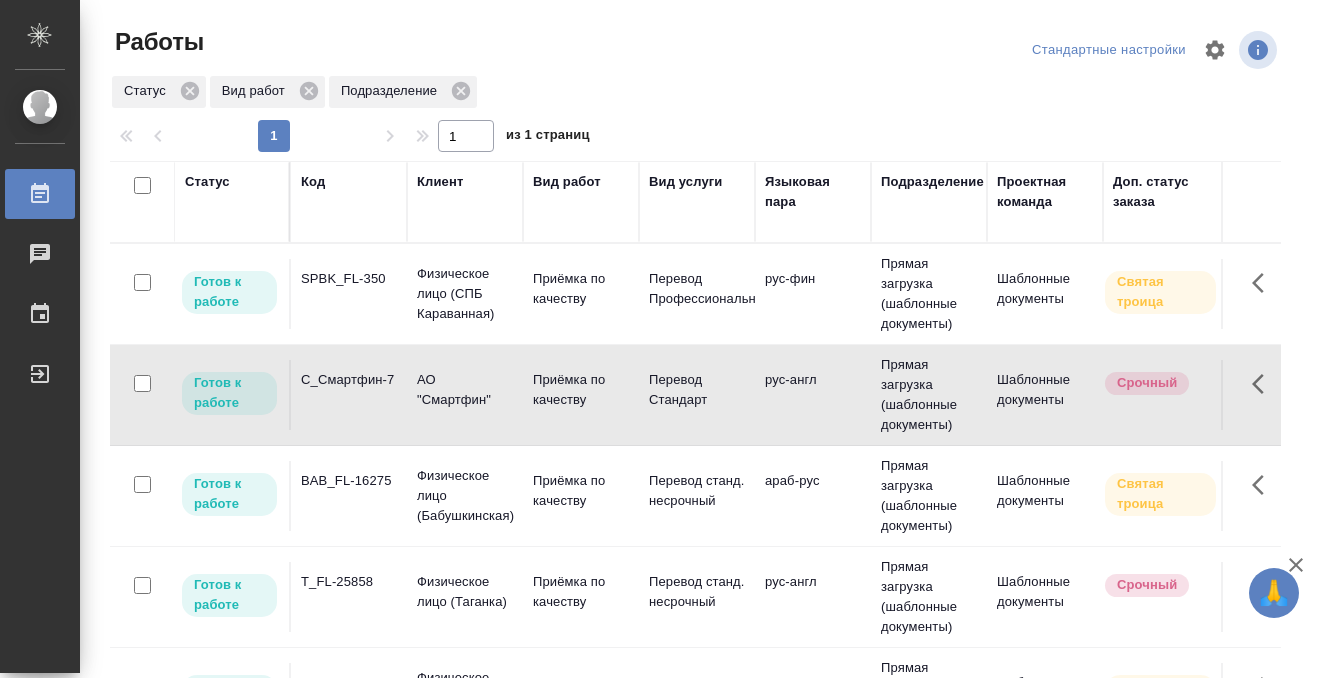 click on "C_Смартфин-7" at bounding box center [349, 279] 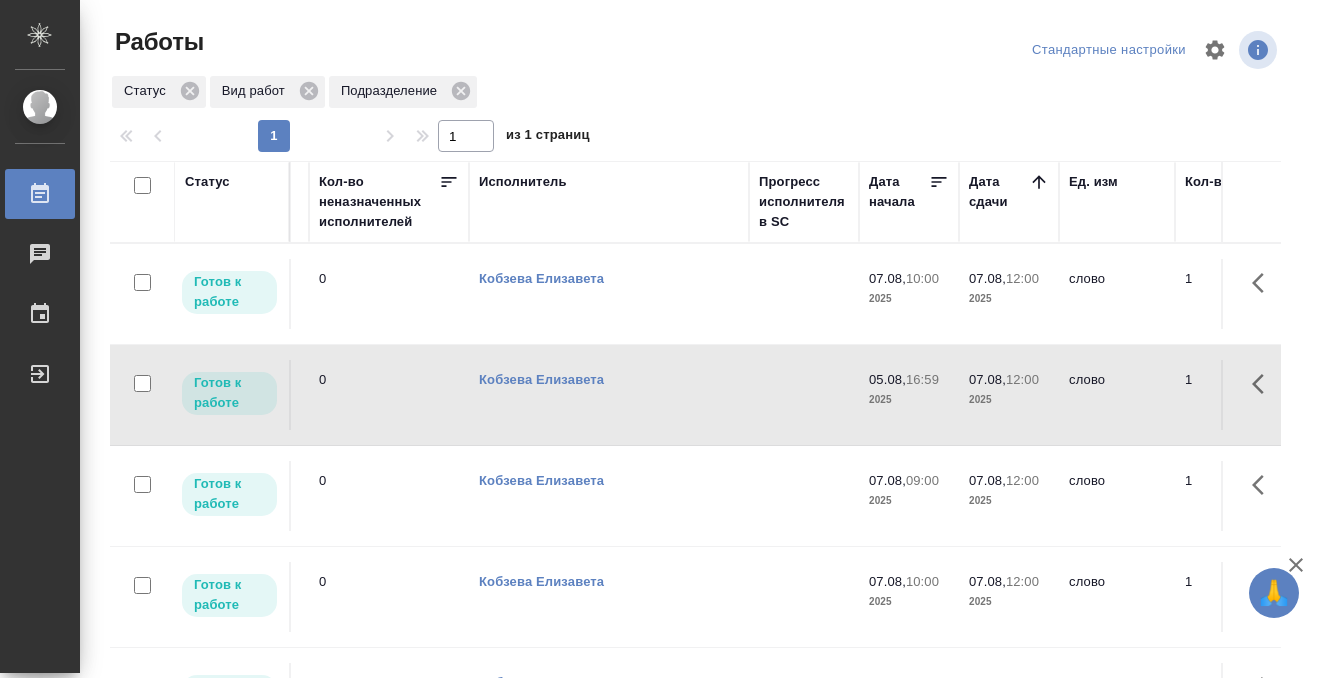 scroll, scrollTop: 0, scrollLeft: 0, axis: both 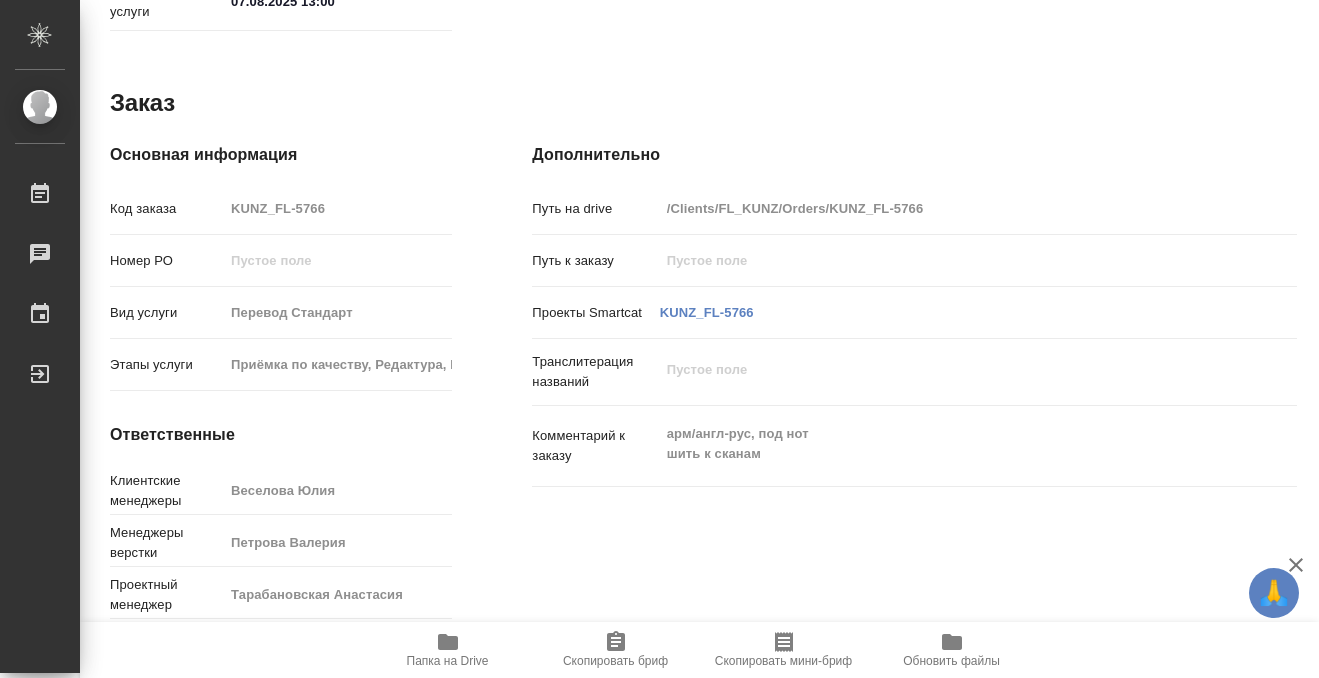 click on "Папка на Drive" at bounding box center [448, 661] 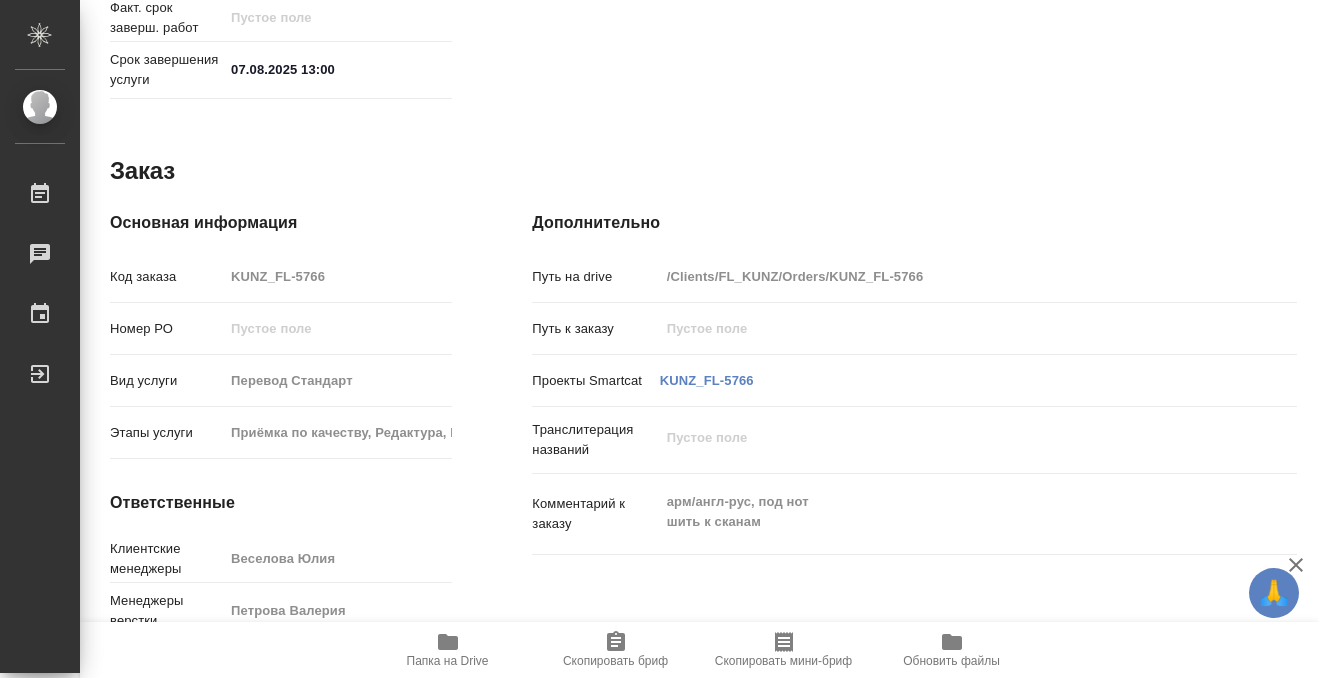 scroll, scrollTop: 1068, scrollLeft: 0, axis: vertical 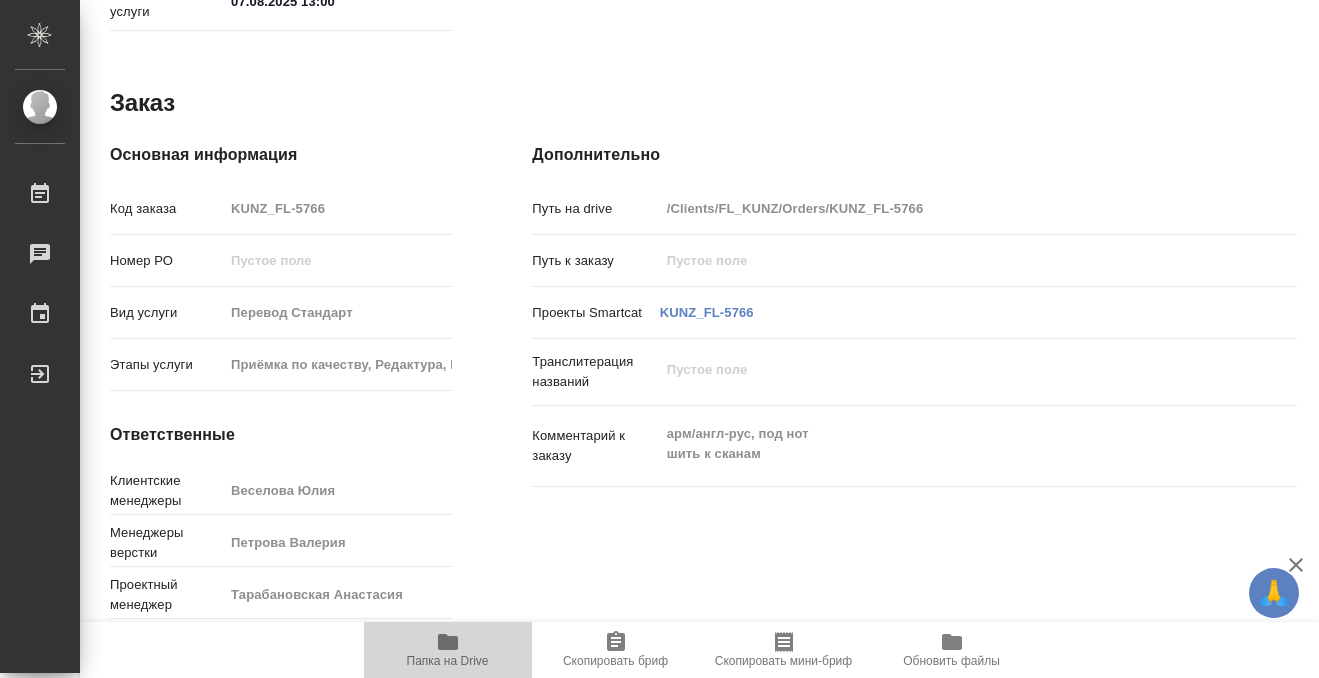 click 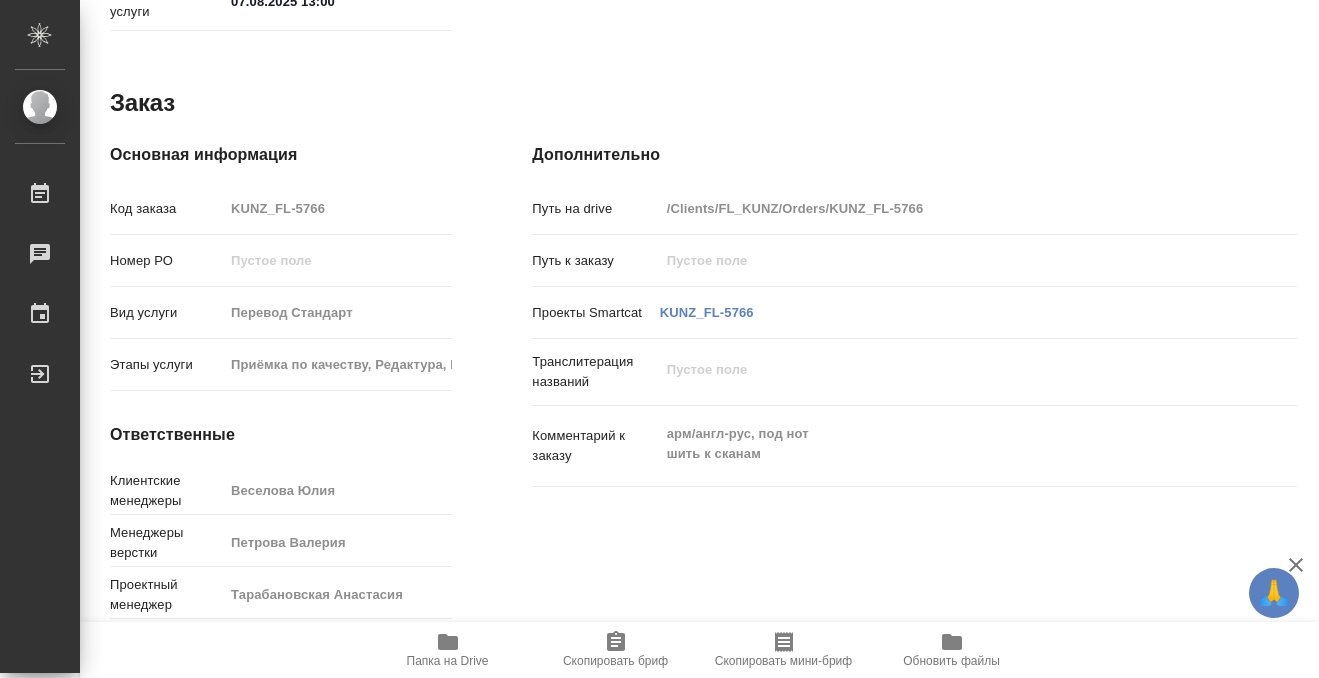 scroll, scrollTop: 0, scrollLeft: 0, axis: both 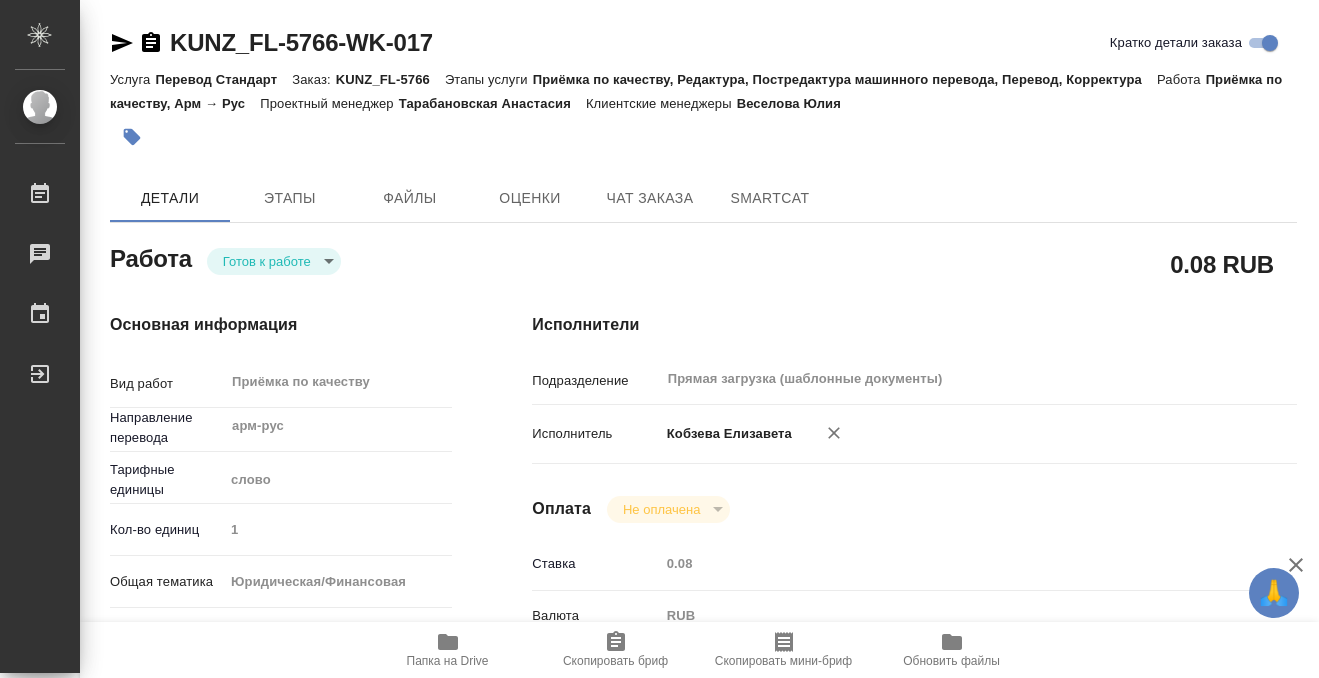 click 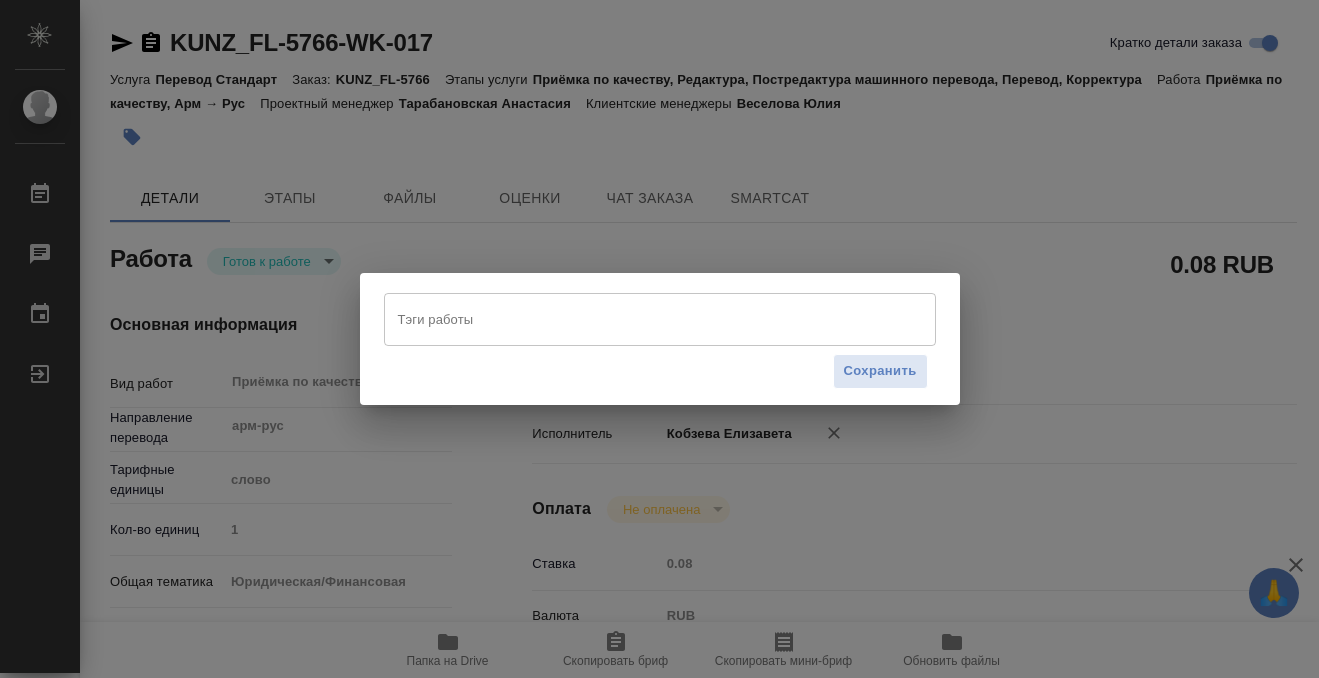 click on "Тэги работы" at bounding box center (641, 319) 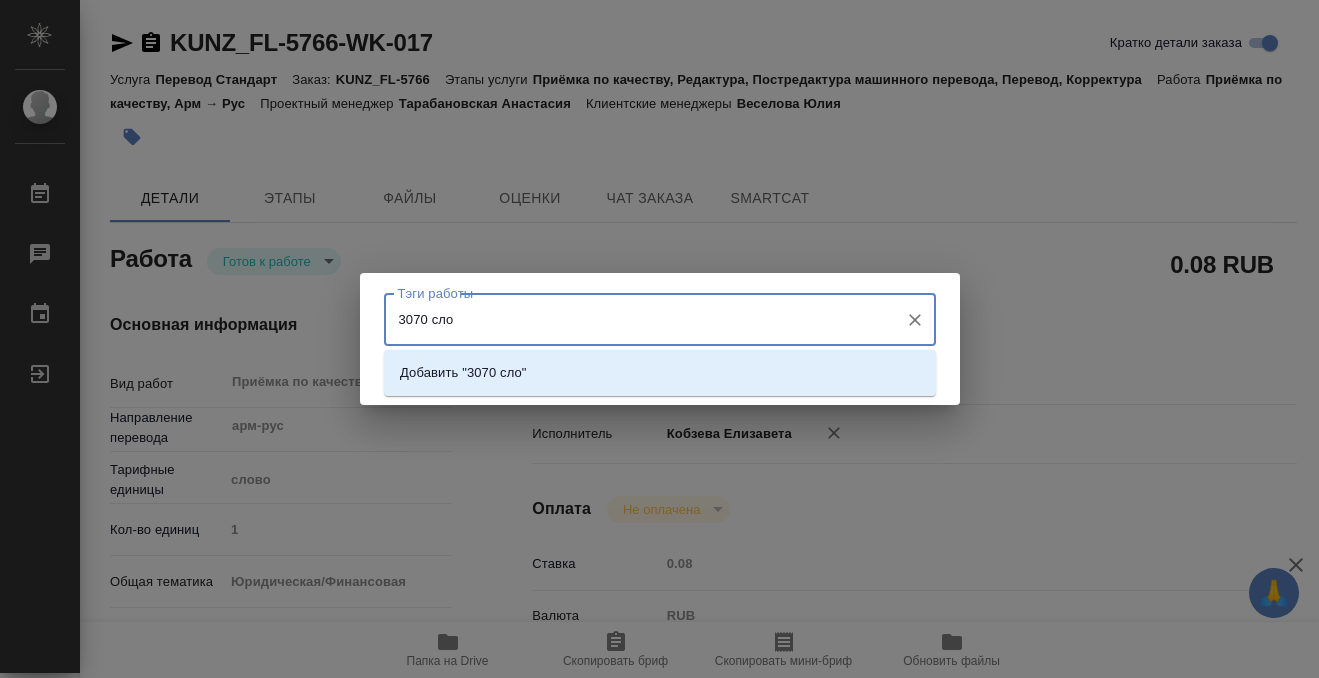 type on "3070 слов" 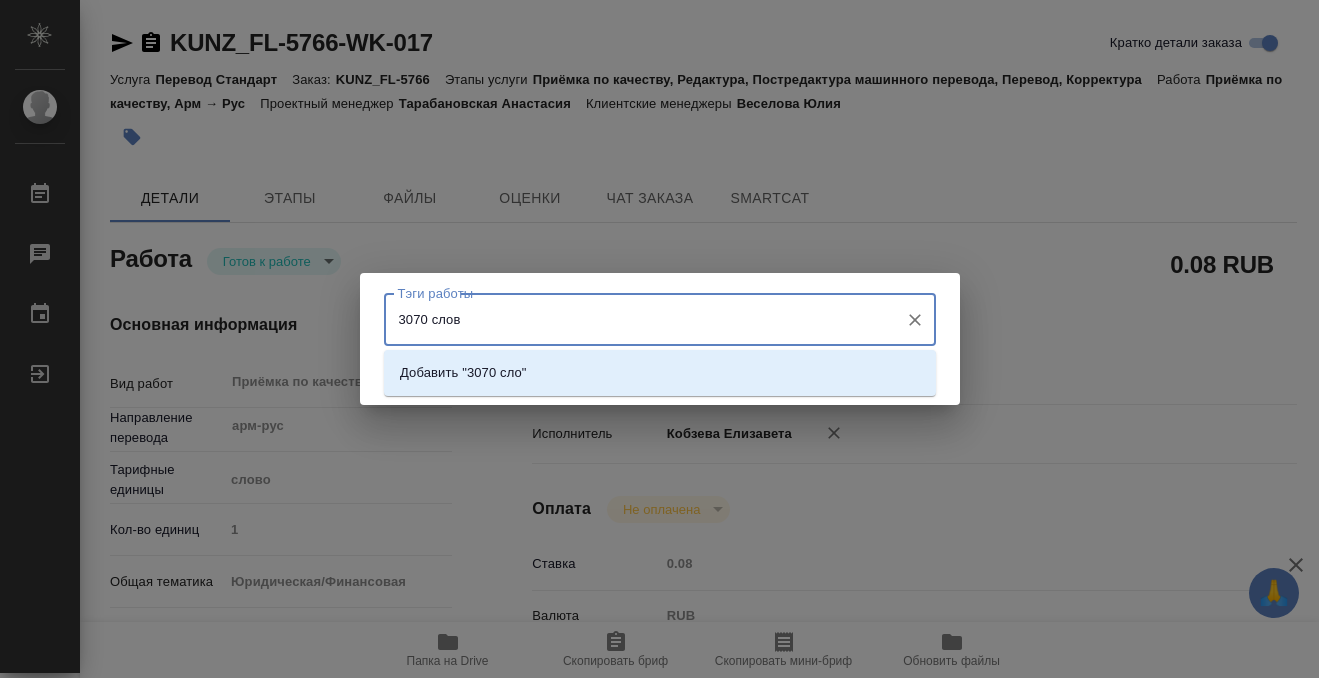 type 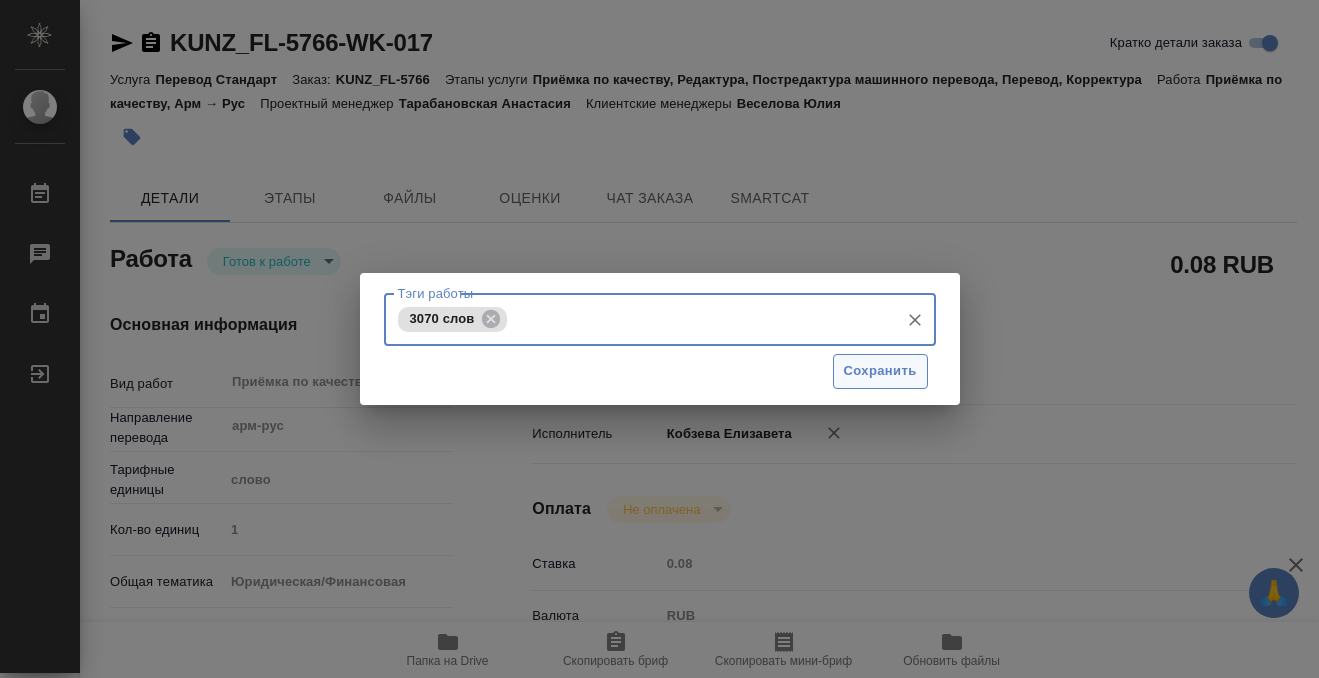 click on "Сохранить" at bounding box center (880, 371) 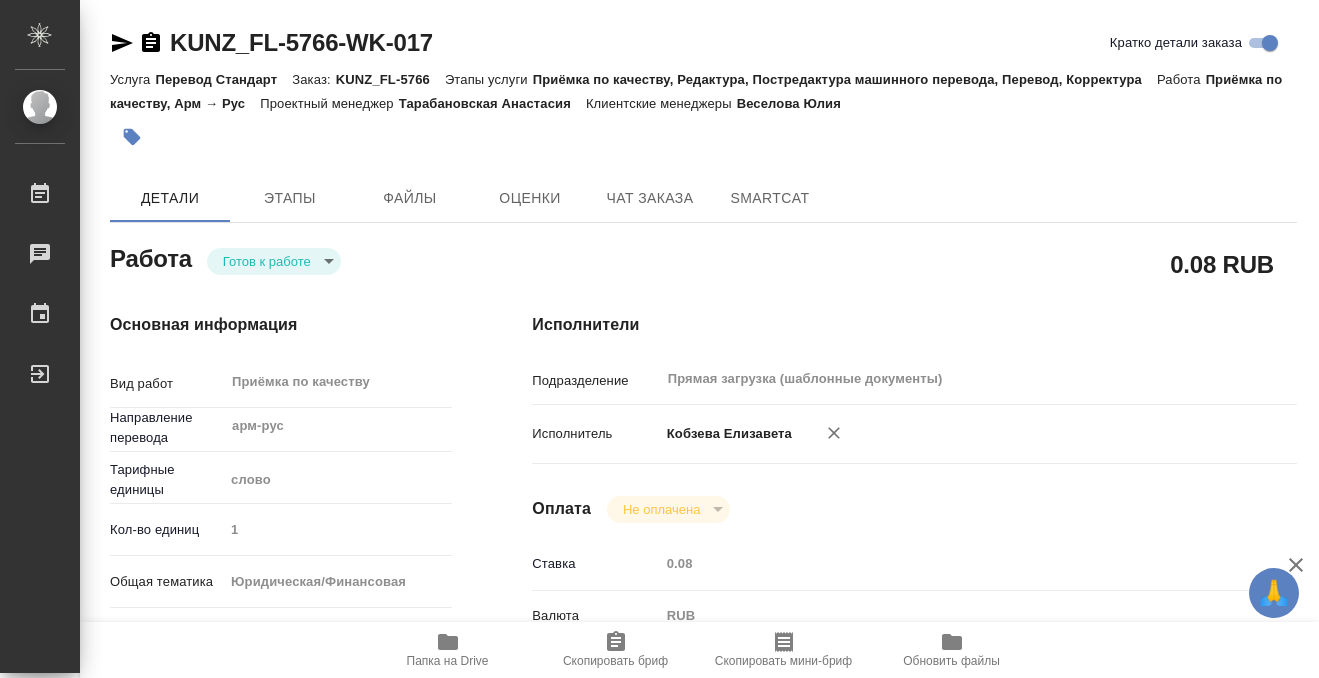 type on "readyForWork" 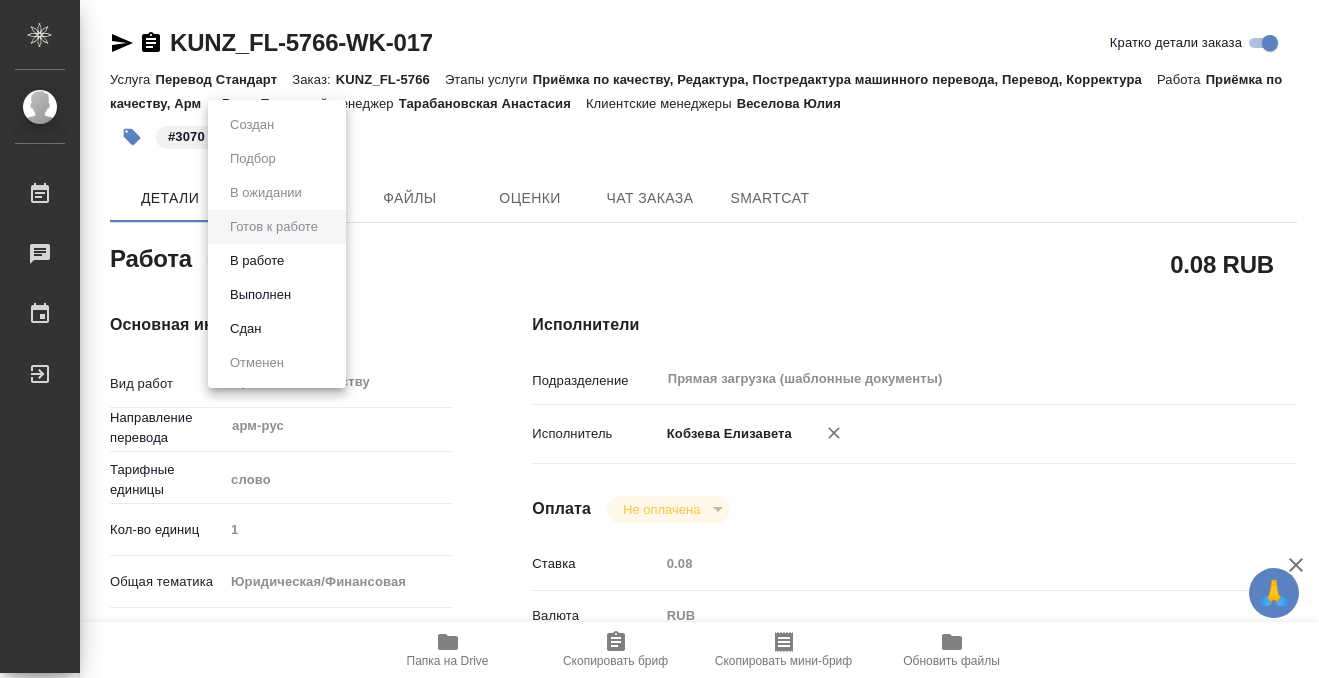 click on "🙏 .cls-1
fill:#fff;
AWATERA Kobzeva Elizaveta Работы 0 Чаты График Выйти KUNZ_FL-5766-WK-017 Кратко детали заказа Услуга Перевод Стандарт Заказ: KUNZ_FL-5766 Этапы услуги Приёмка по качеству, Редактура, Постредактура машинного перевода, Перевод, Корректура Работа Приёмка по качеству, Арм → Рус Проектный менеджер Тарабановская Анастасия Клиентские менеджеры Веселова Юлия #3070 слов Детали Этапы Файлы Оценки Чат заказа SmartCat Работа Готов к работе readyForWork 0.08 RUB Основная информация Вид работ Приёмка по качеству x ​ Направление перевода арм-рус ​ Тарифные единицы слово 1 yr-fn ​ x" at bounding box center [659, 339] 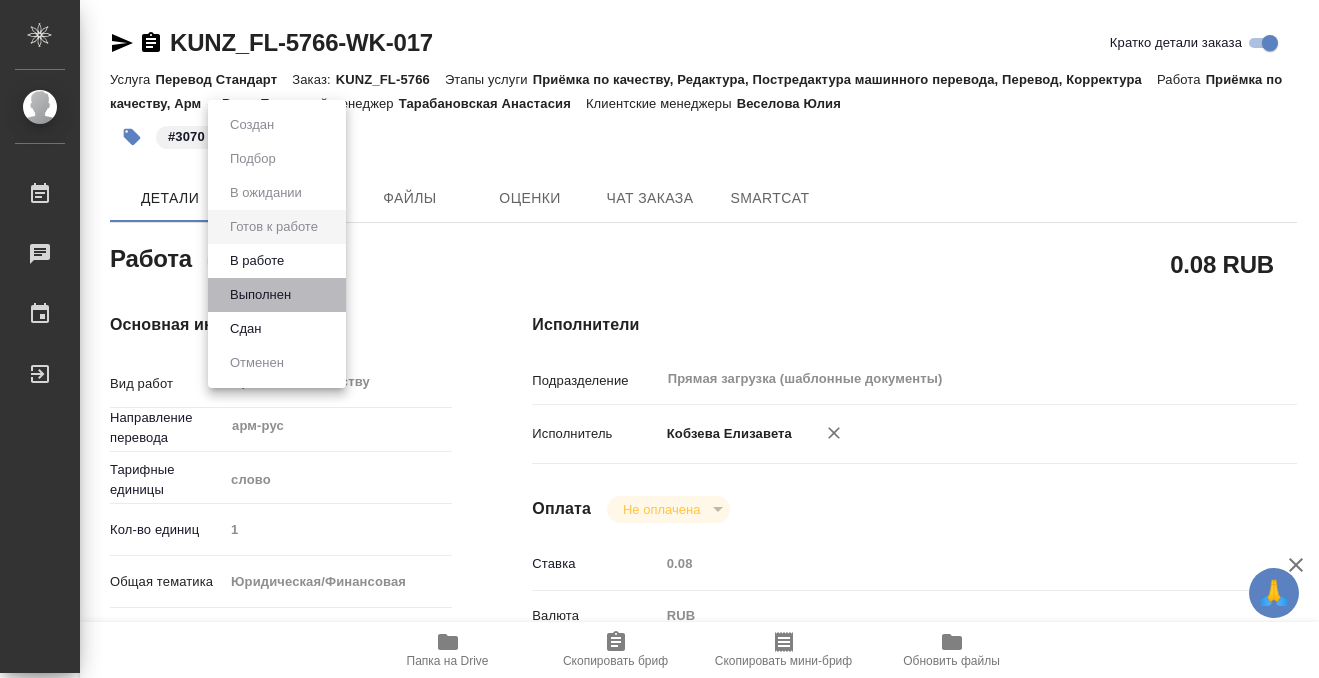 click on "Выполнен" at bounding box center (277, 295) 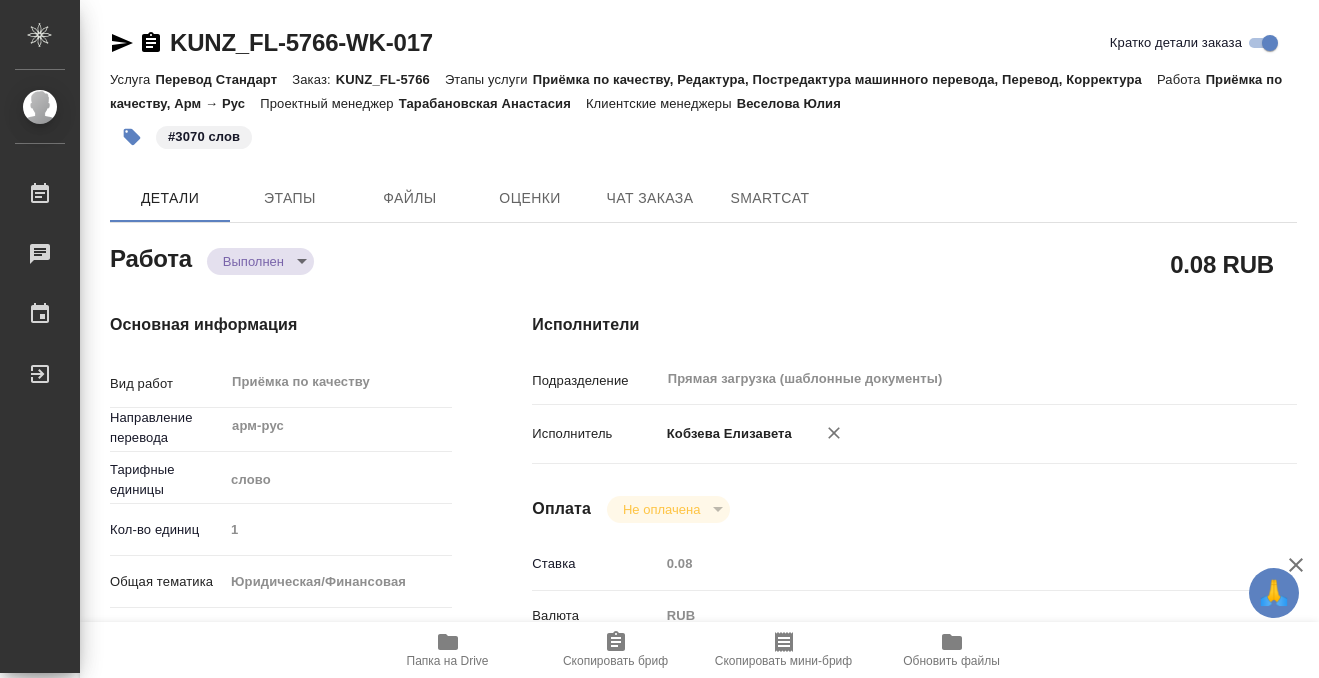 type on "x" 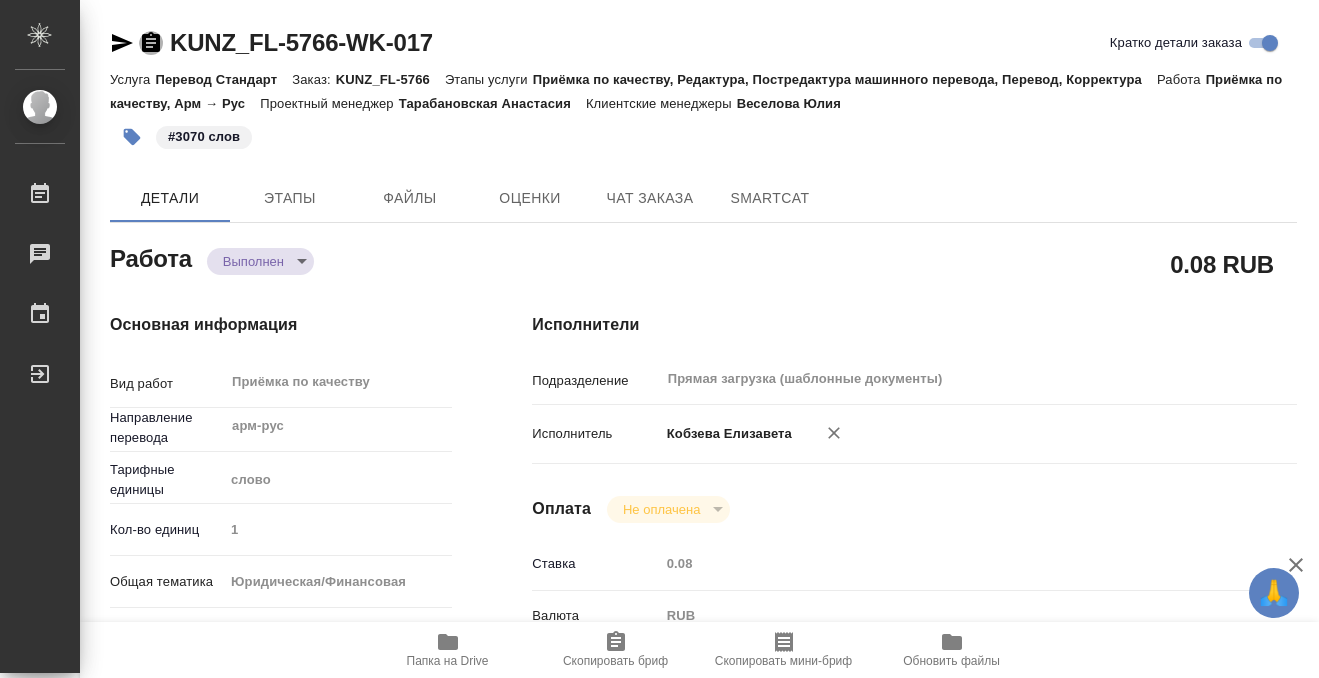 click 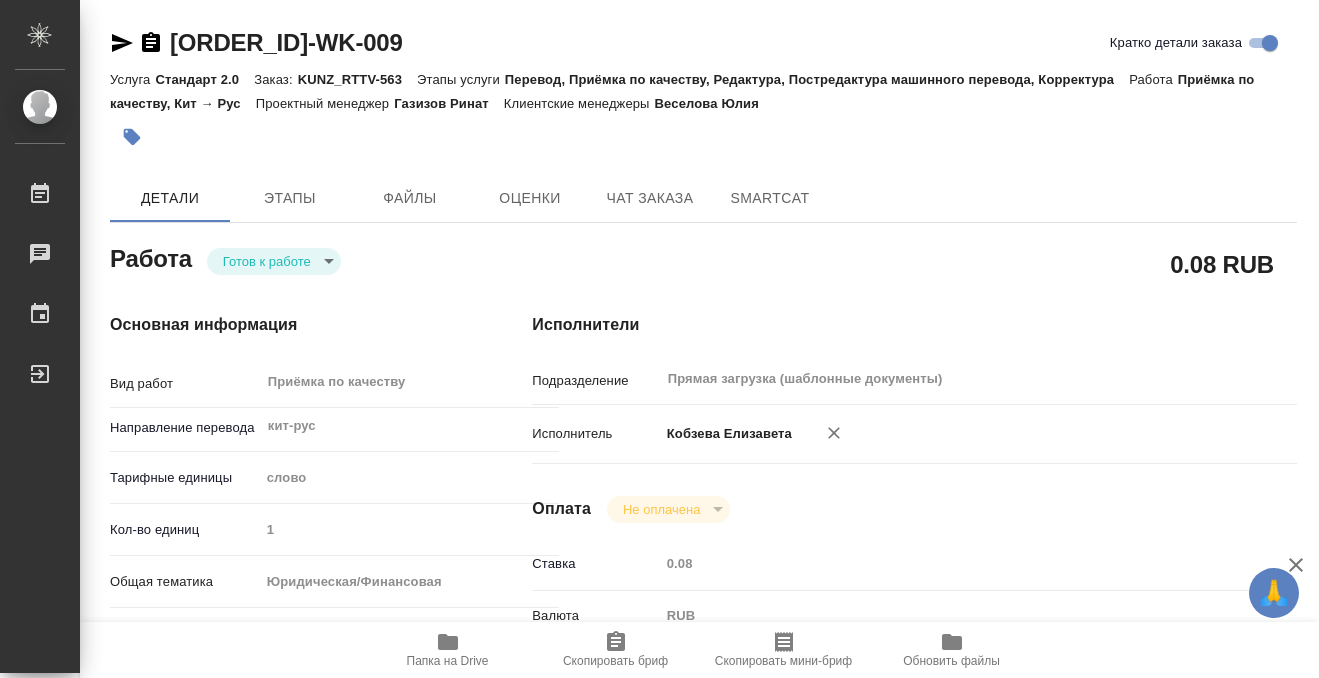 scroll, scrollTop: 0, scrollLeft: 0, axis: both 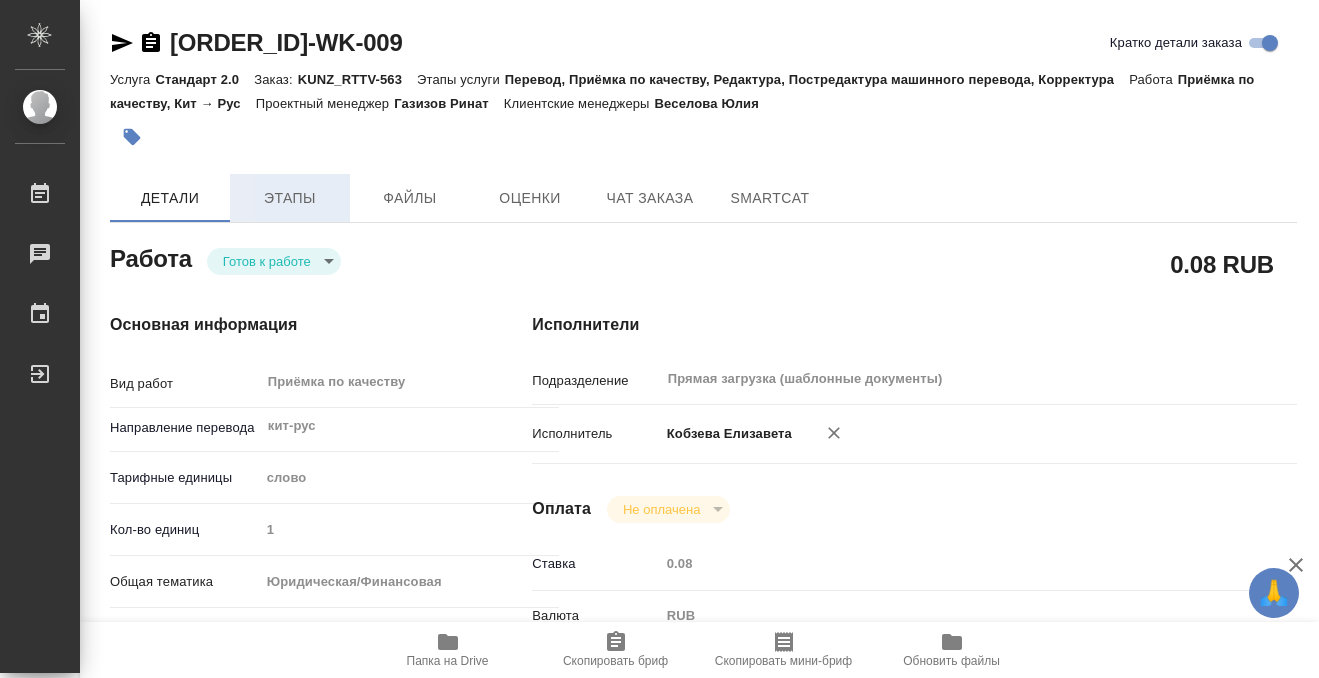 click on "Этапы" at bounding box center (290, 198) 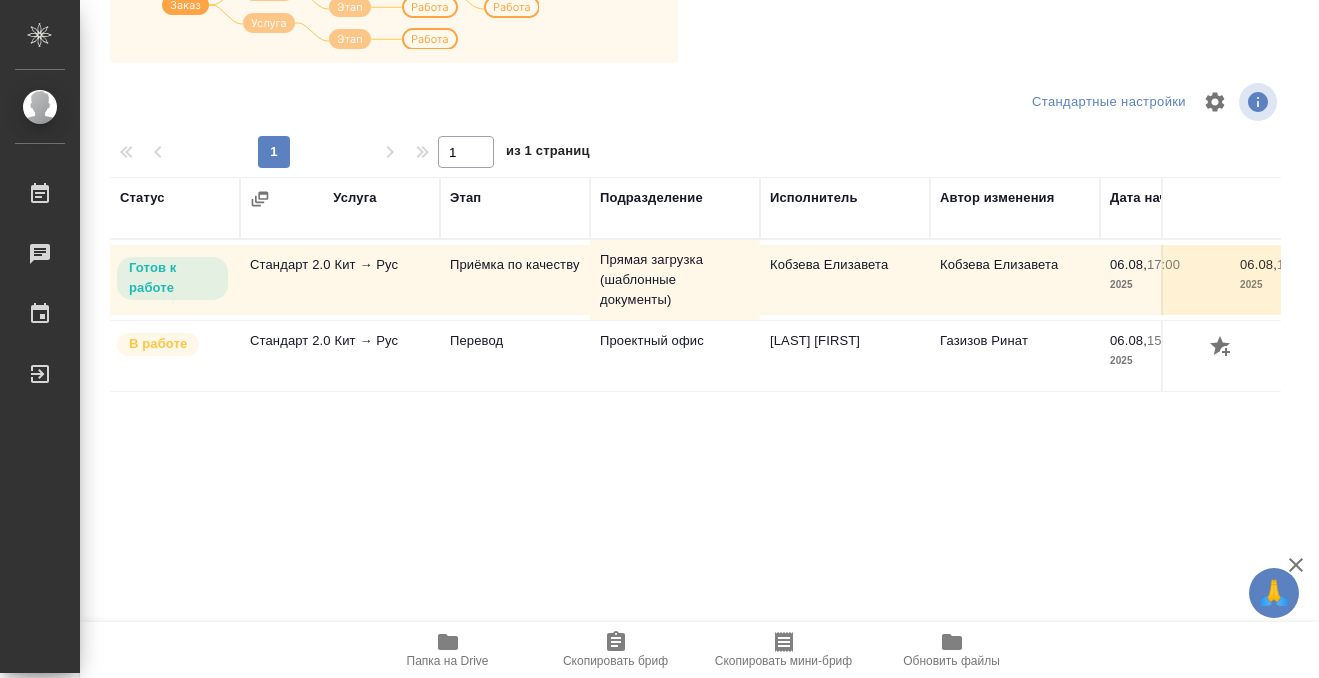 scroll, scrollTop: 0, scrollLeft: 0, axis: both 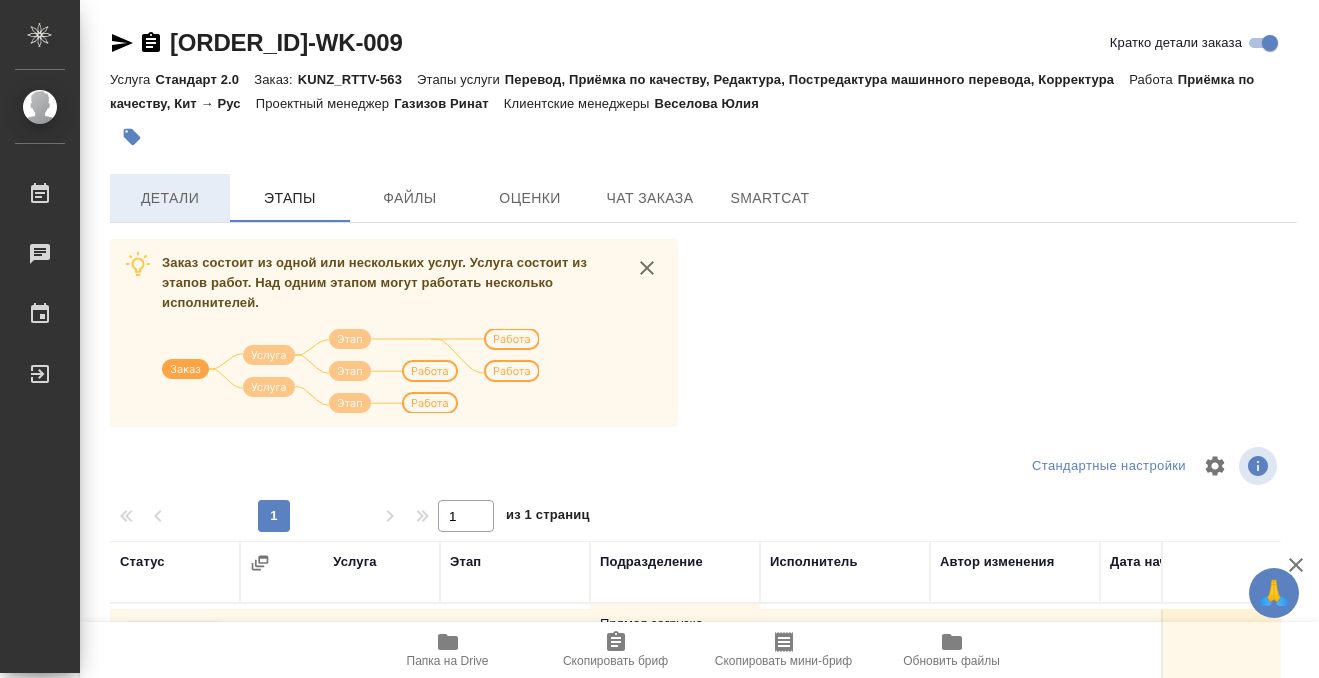 click on "Детали" at bounding box center (170, 198) 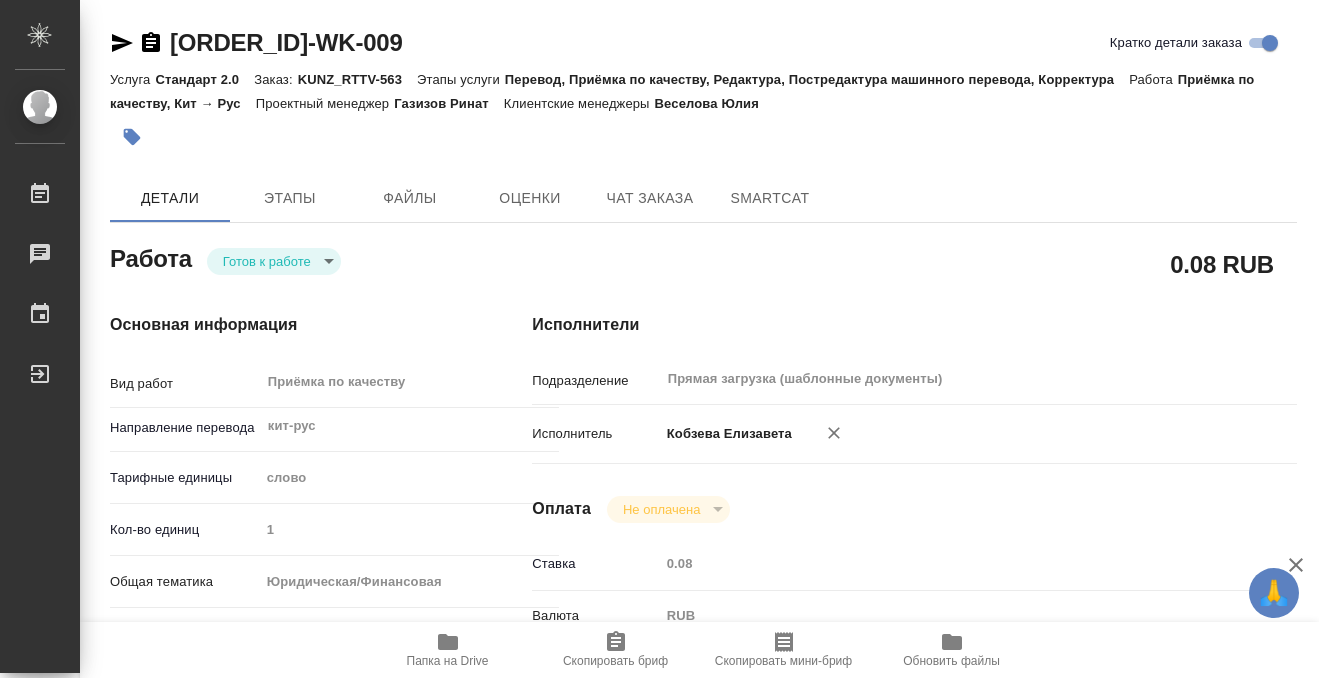 type on "x" 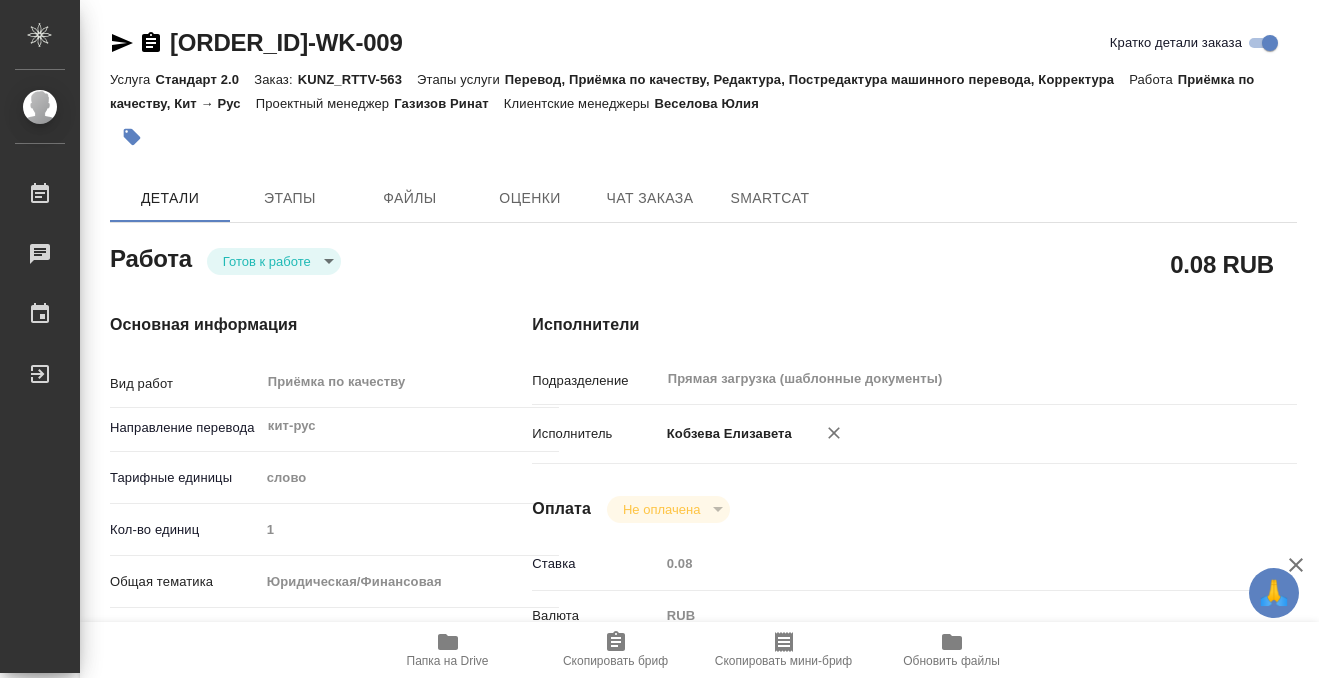 type on "x" 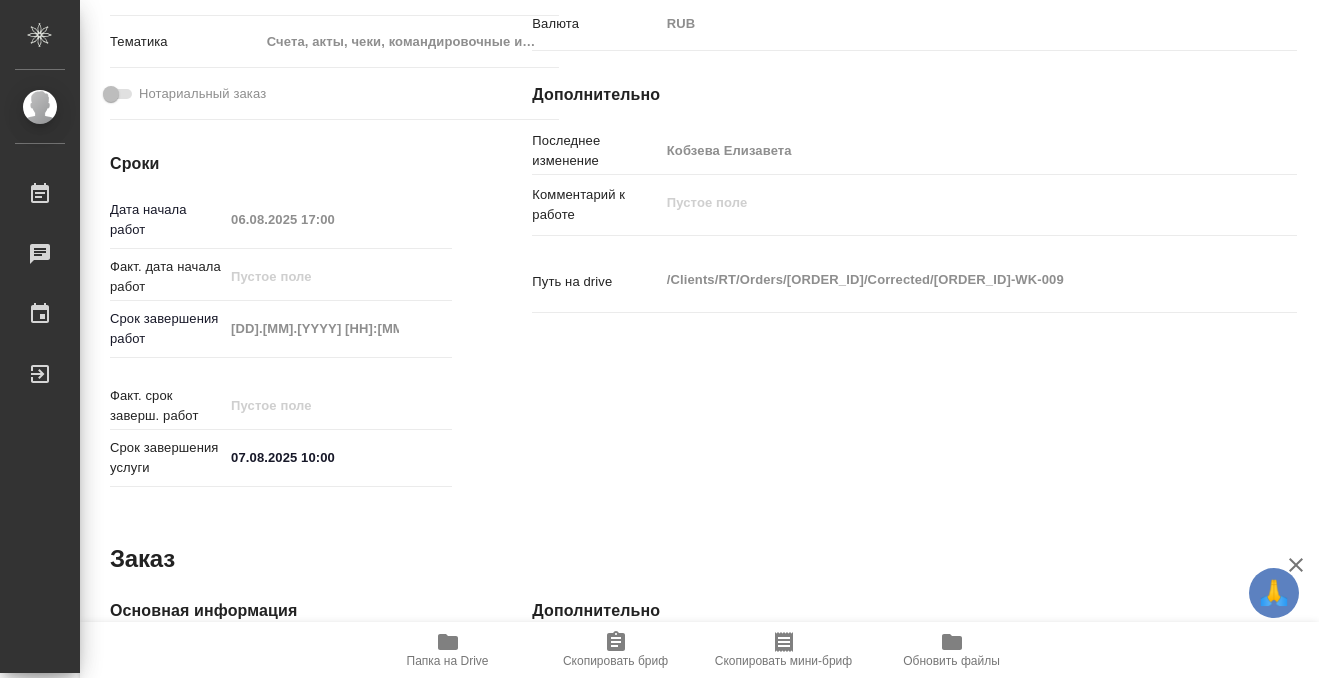 scroll, scrollTop: 1068, scrollLeft: 0, axis: vertical 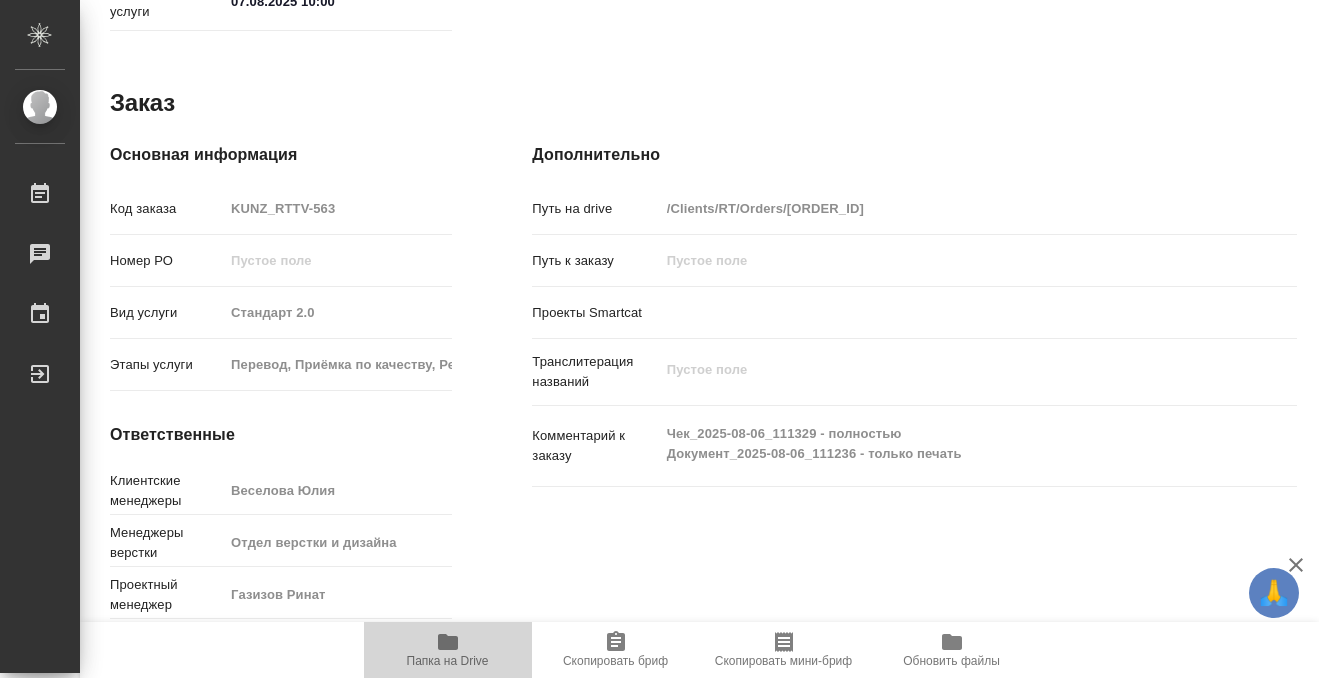 click on "Папка на Drive" at bounding box center [448, 649] 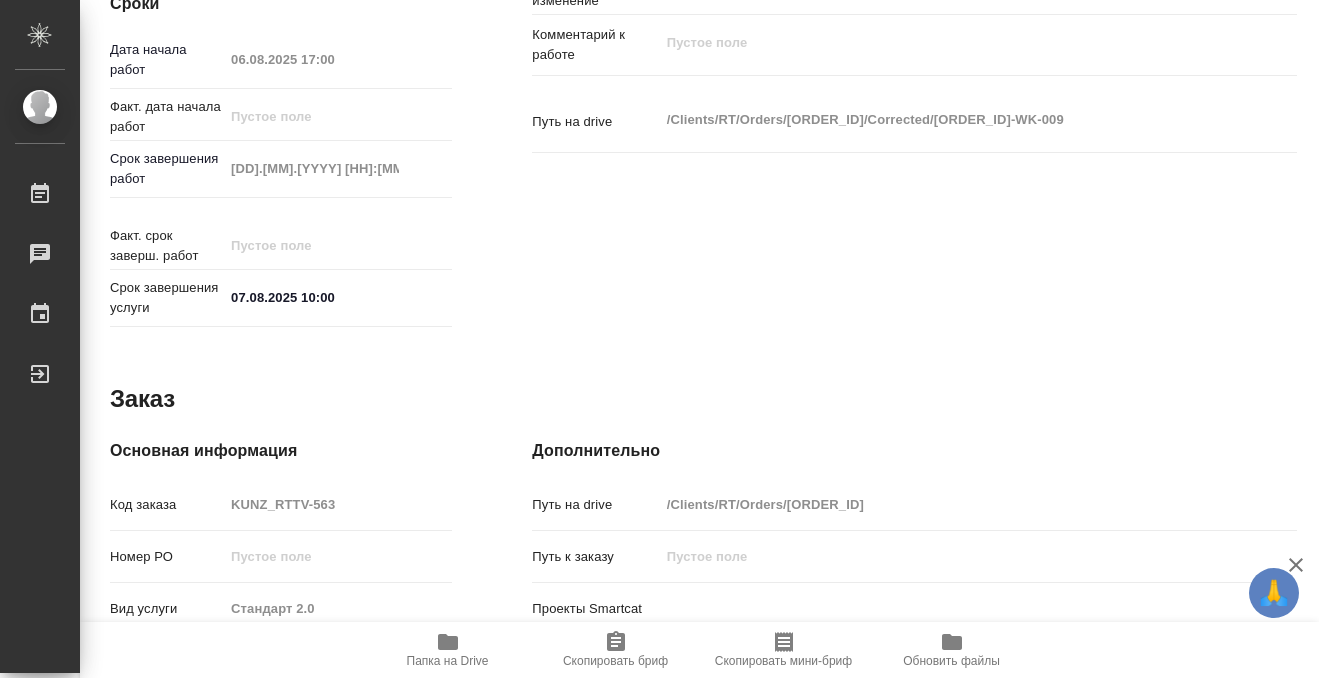 scroll, scrollTop: 0, scrollLeft: 0, axis: both 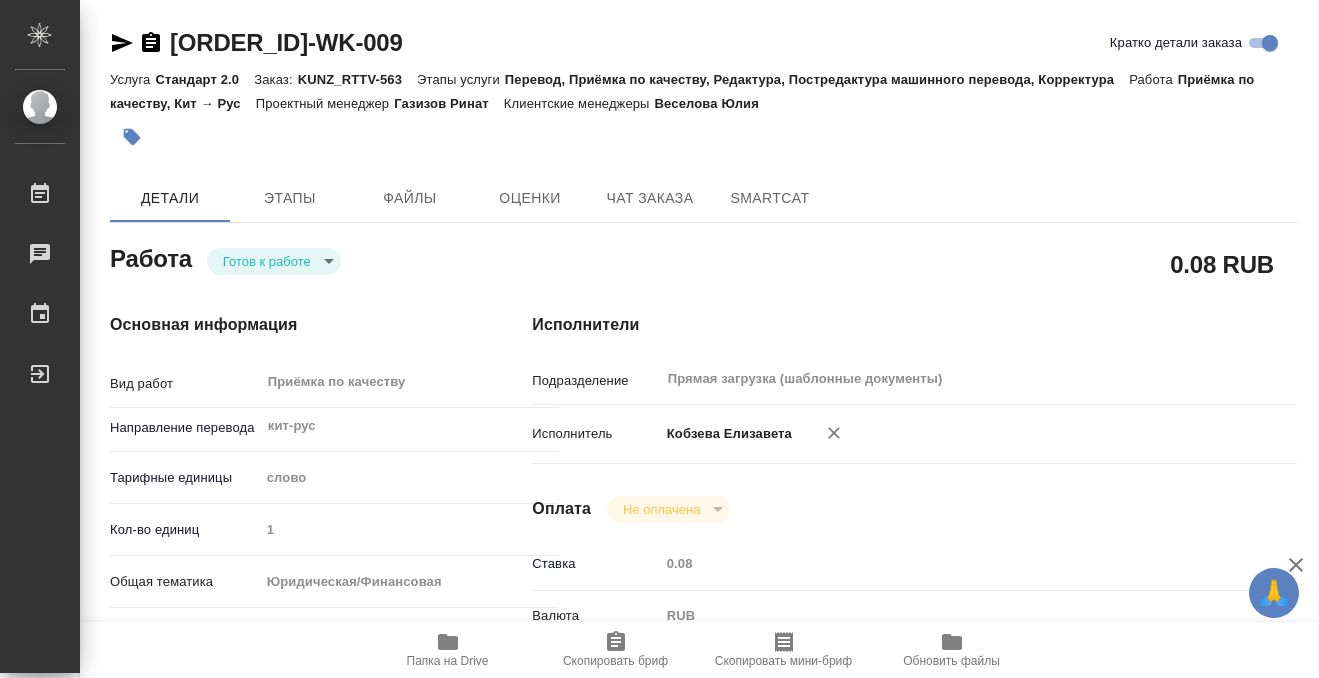 click 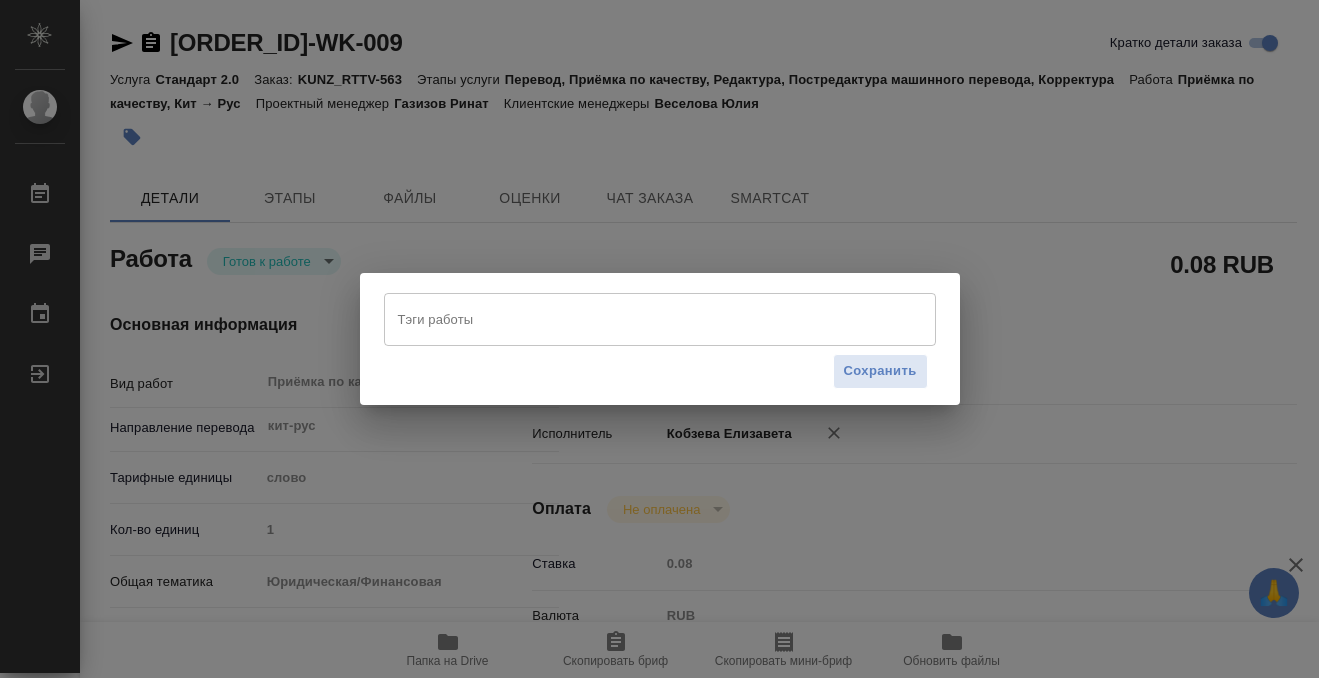 click on "Тэги работы" at bounding box center [641, 319] 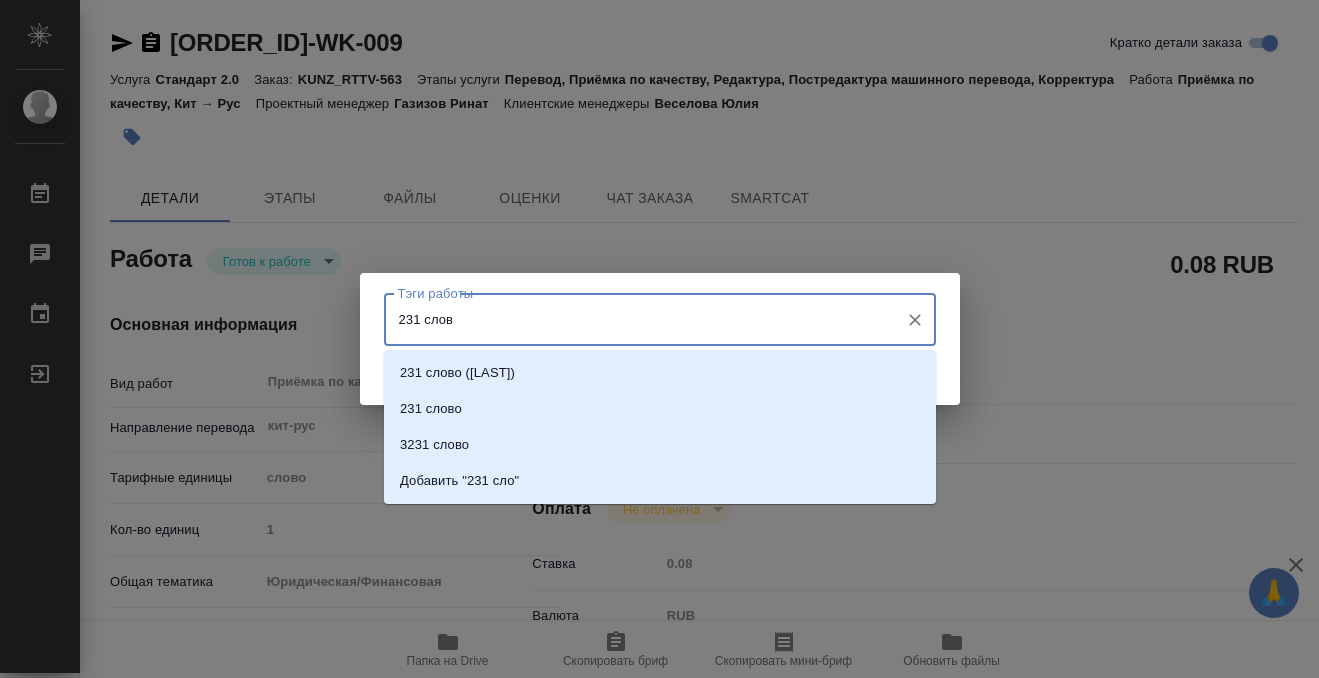 type on "231 слово" 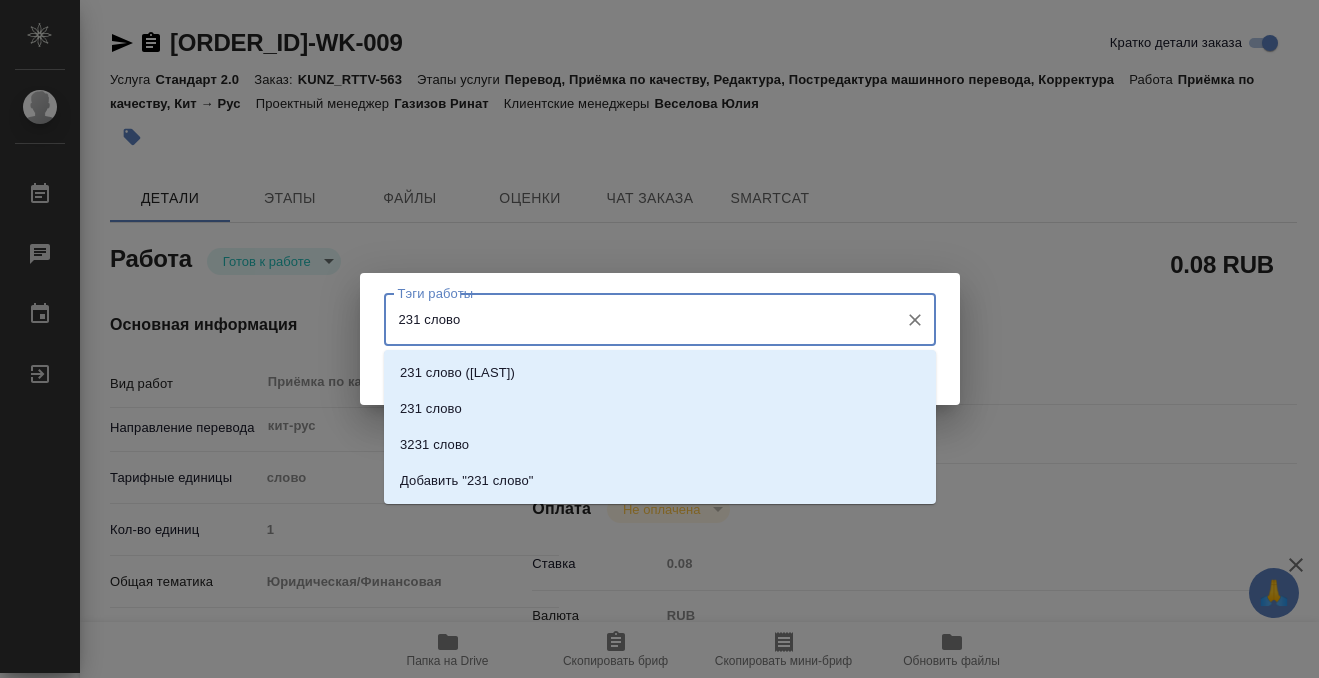 type 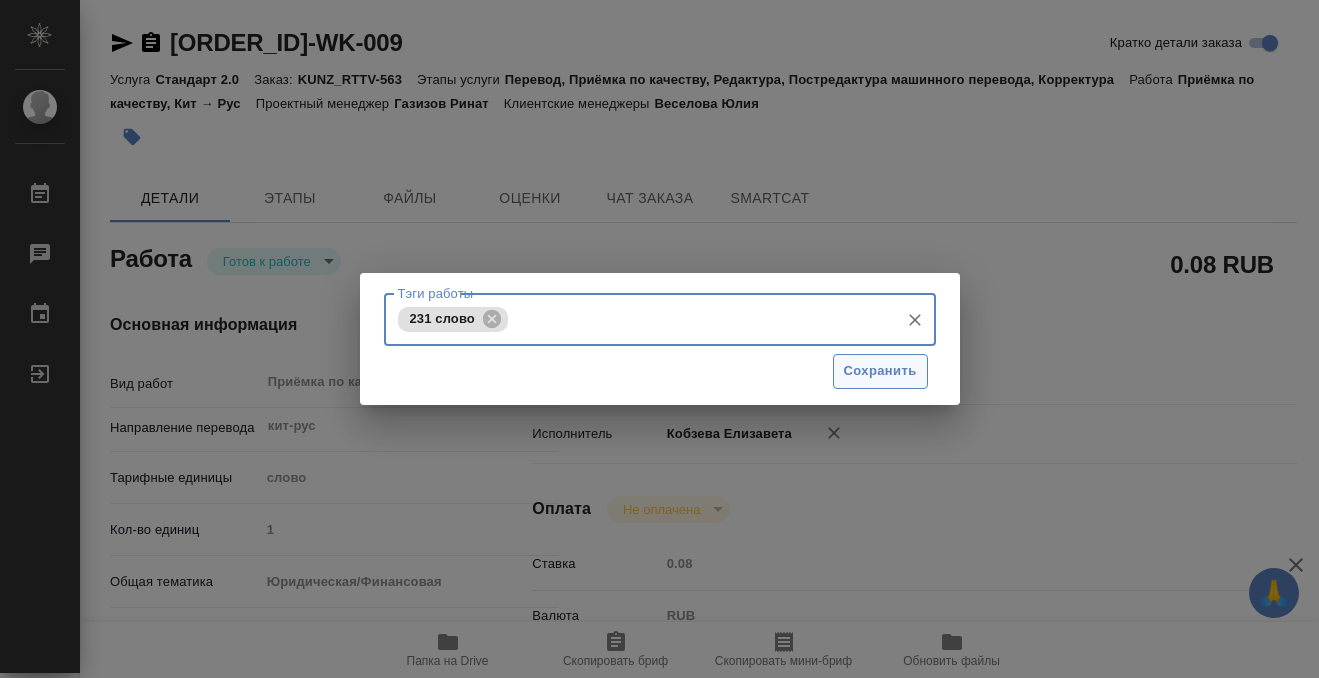click on "Сохранить" at bounding box center [880, 371] 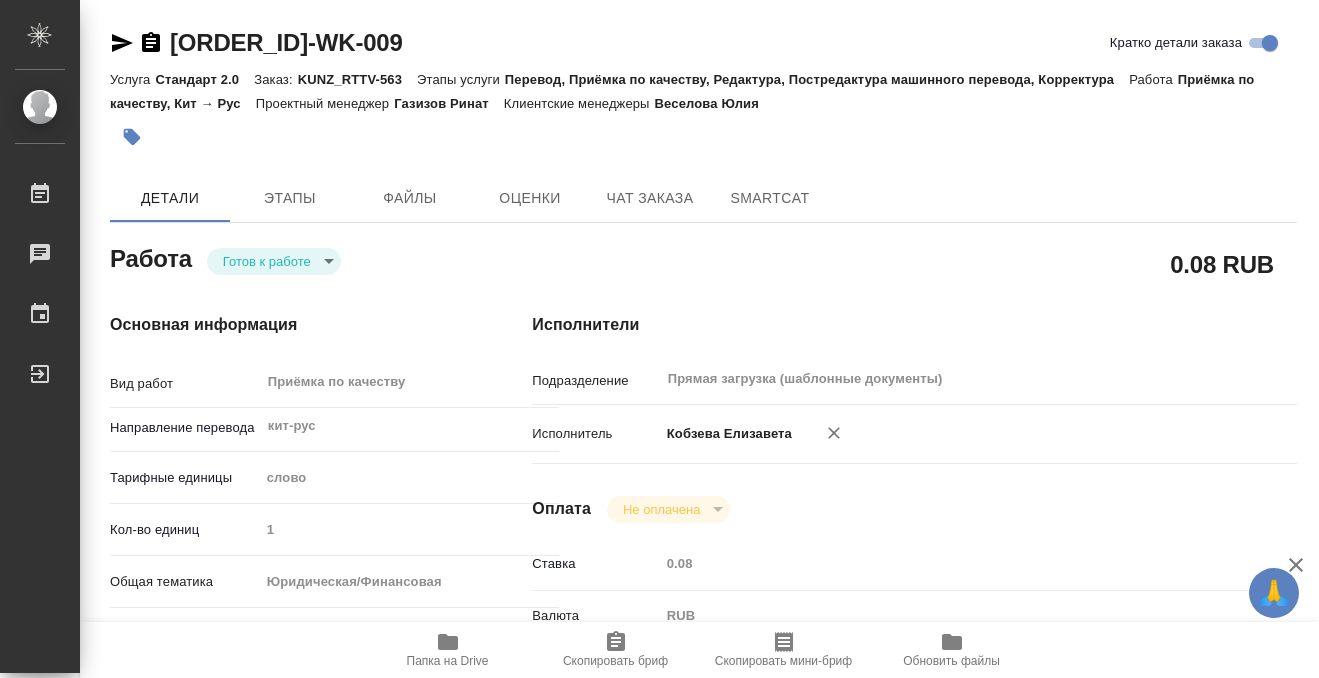 type on "readyForWork" 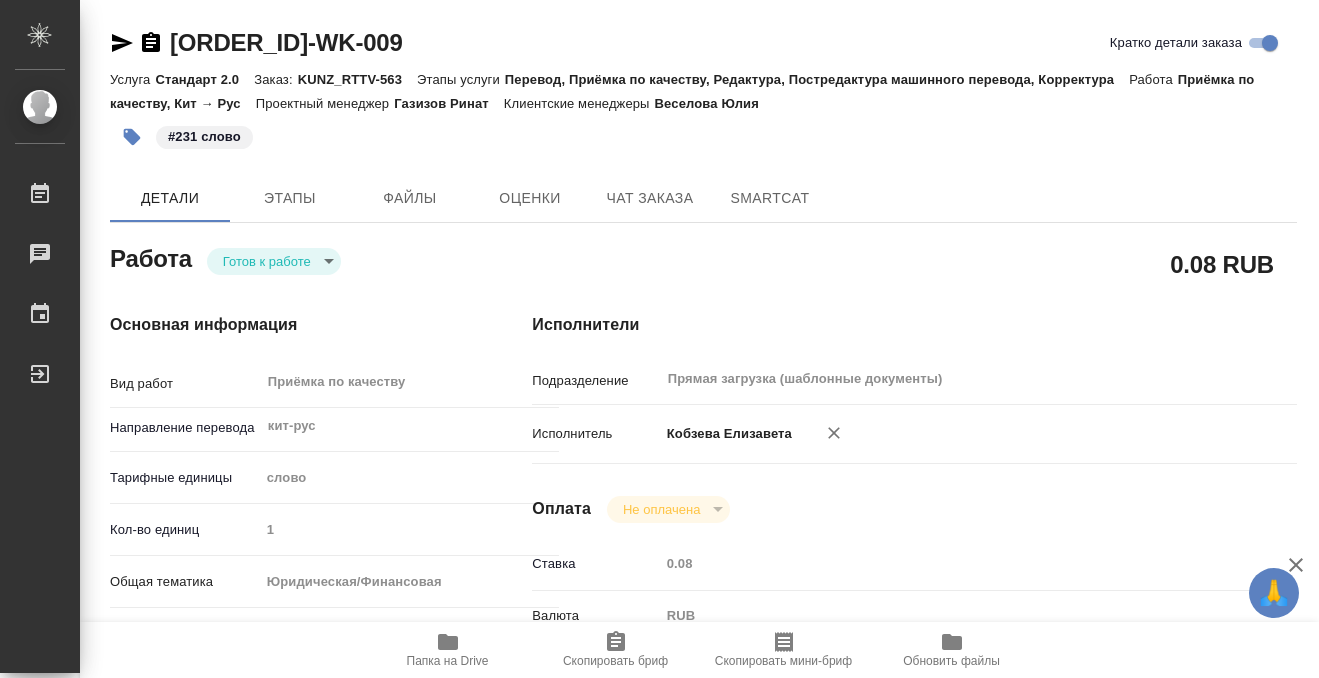 type on "x" 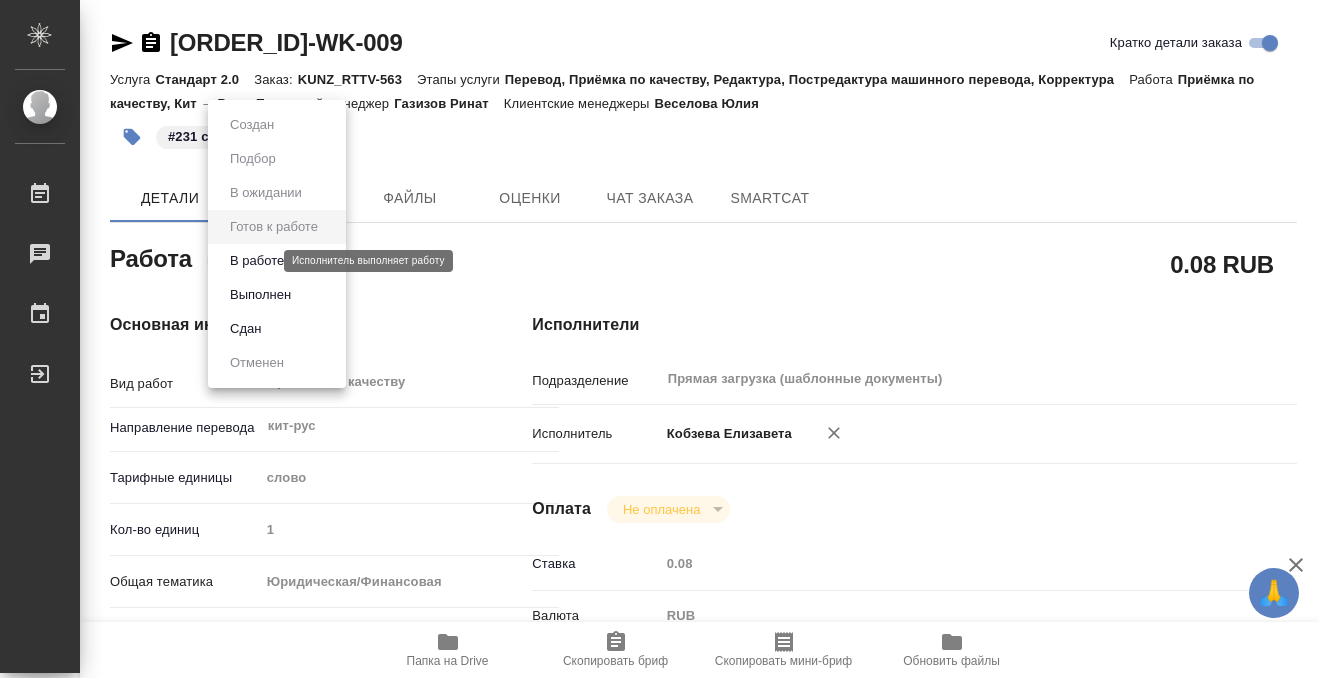 click on "🙏 .cls-1
fill:#fff;
AWATERA Kobzeva Elizaveta Работы 0 Чаты График Выйти KUNZ_RTTV-563-WK-009 Кратко детали заказа Услуга Стандарт 2.0 Заказ: KUNZ_RTTV-563 Этапы услуги Перевод, Приёмка по качеству, Редактура, Постредактура машинного перевода, Корректура Работа Приёмка по качеству, Кит → Рус Проектный менеджер Газизов Ринат Клиентские менеджеры Веселова Юлия #231 слово Детали Этапы Файлы Оценки Чат заказа SmartCat Работа Готов к работе readyForWork 0.08 RUB Основная информация Вид работ Приёмка по качеству x ​ Направление перевода кит-рус ​ Тарифные единицы слово 5a8b1489cc6b4906c91bfd90 1 yr-fn ​ 0.08" at bounding box center [659, 339] 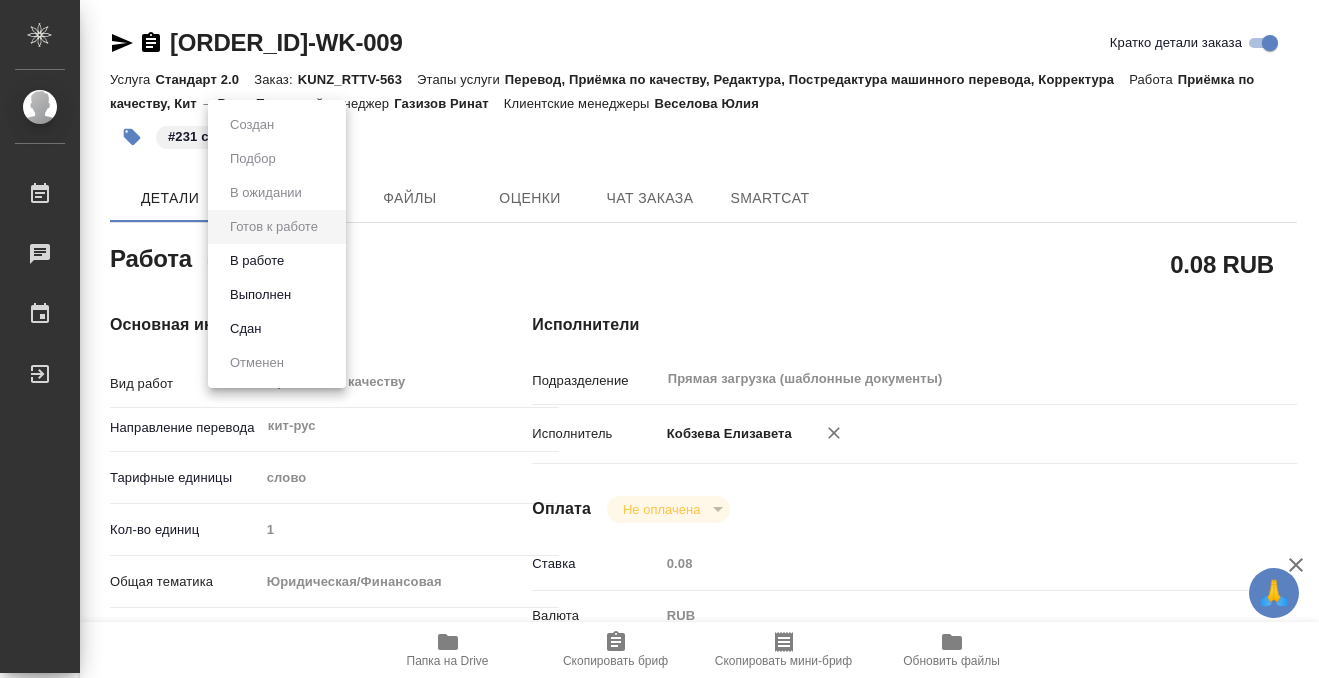 type on "x" 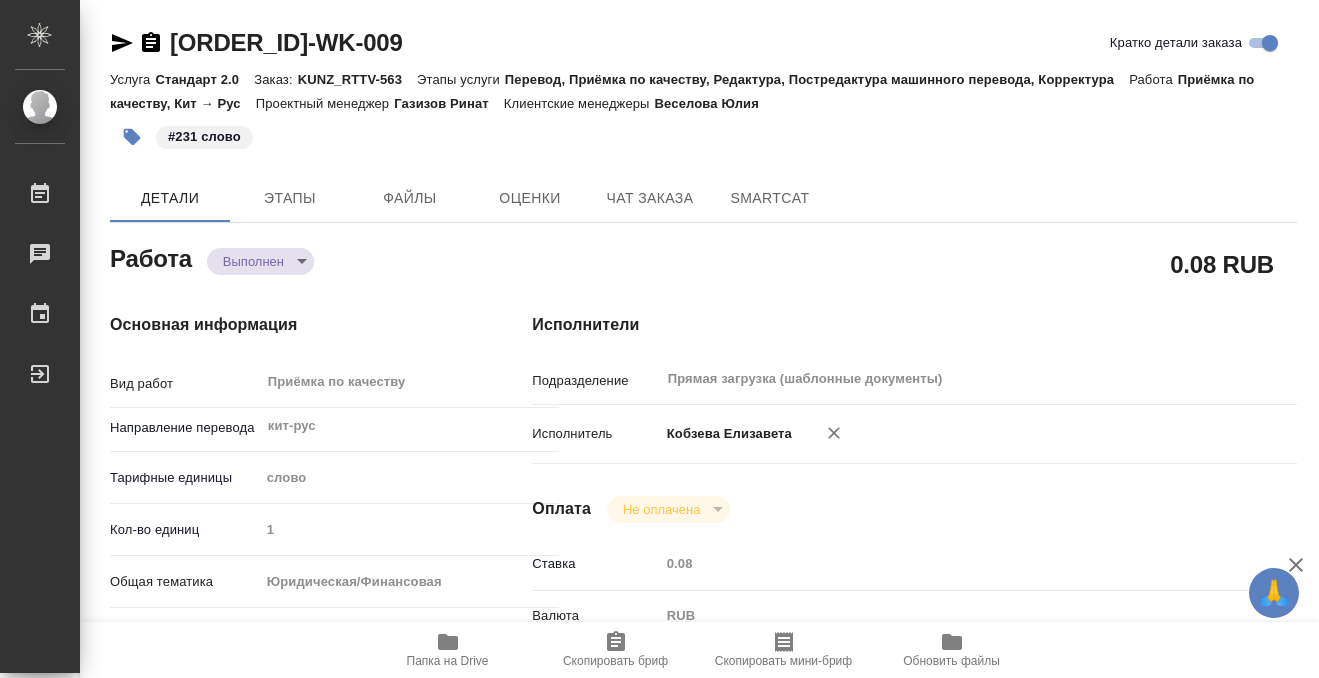 type on "x" 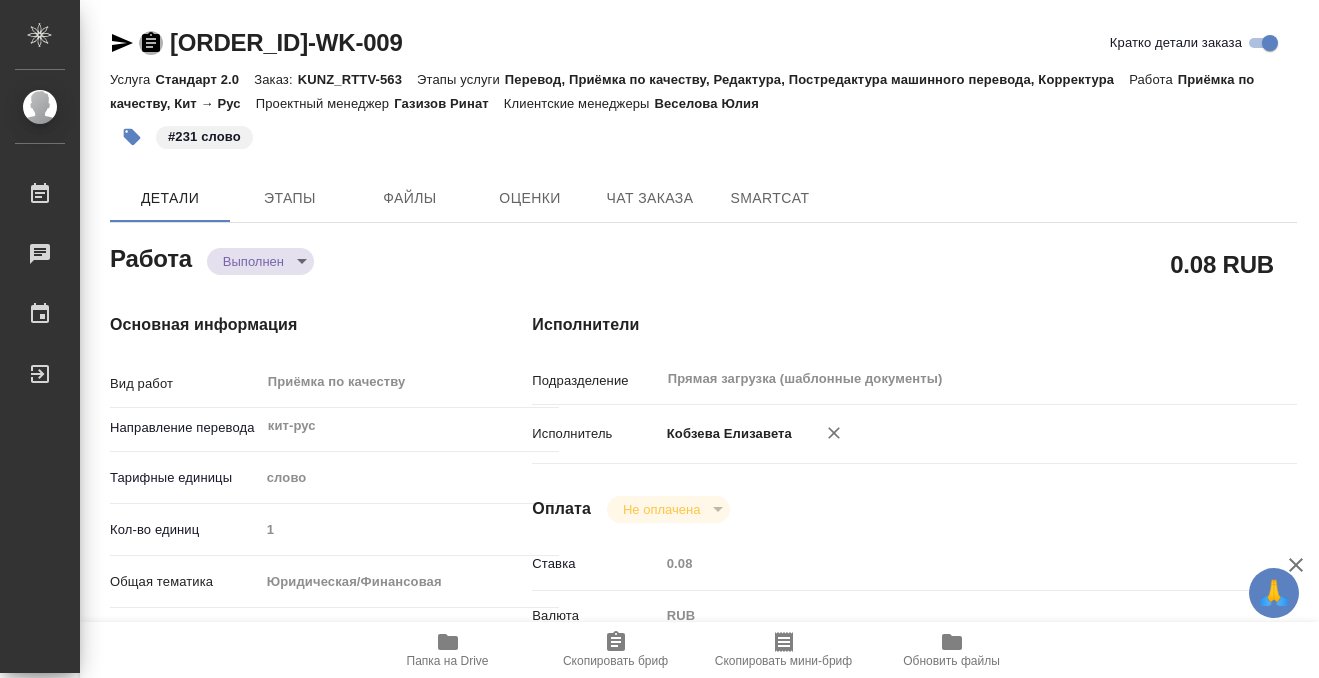 click 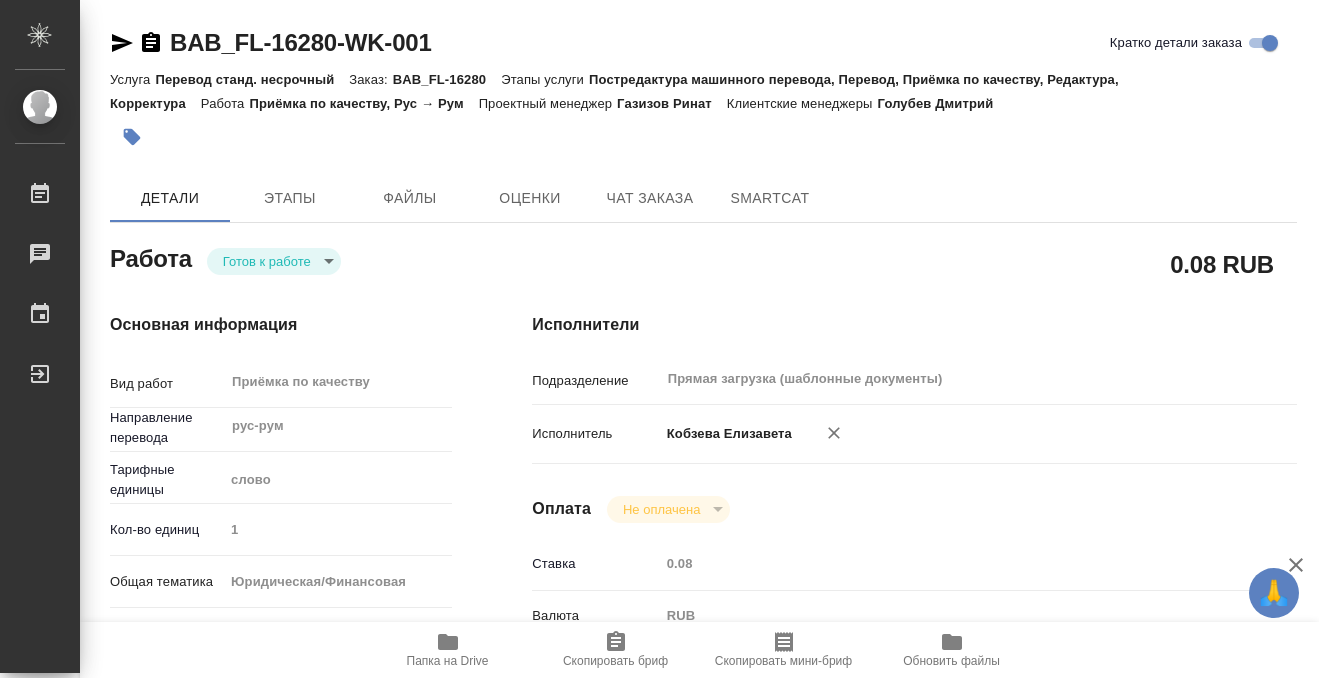 scroll, scrollTop: 0, scrollLeft: 0, axis: both 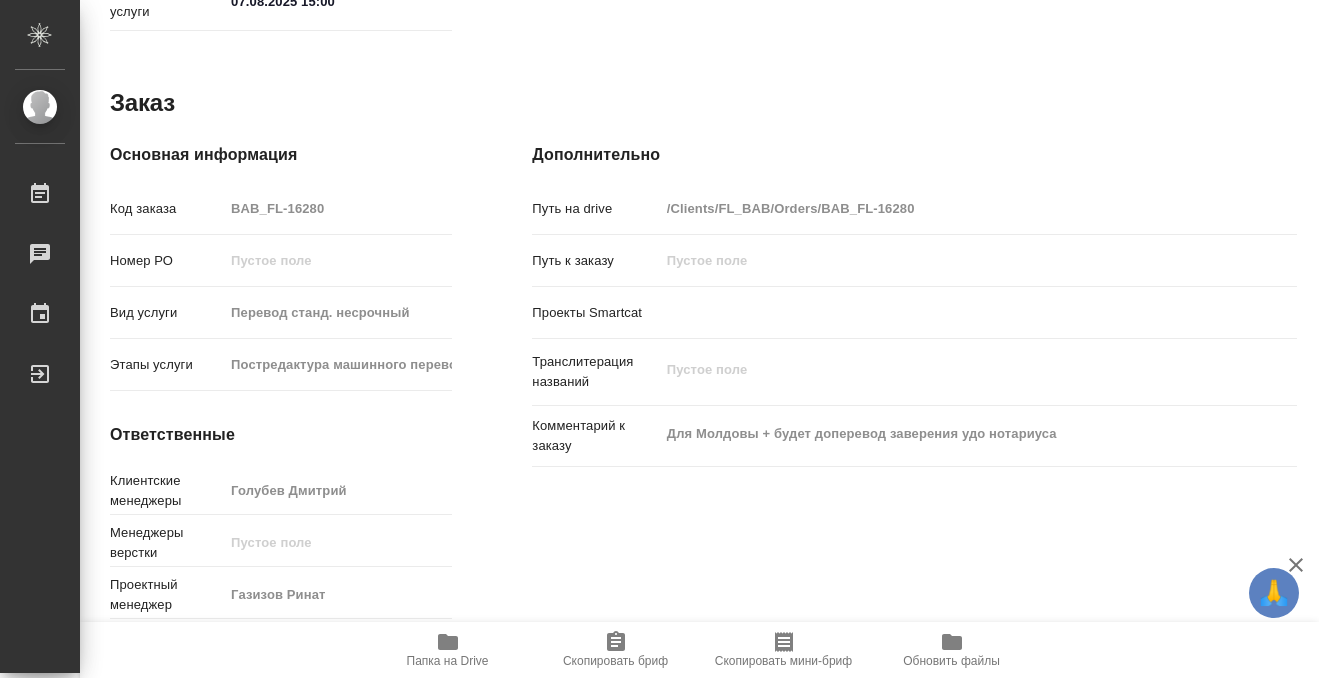 click 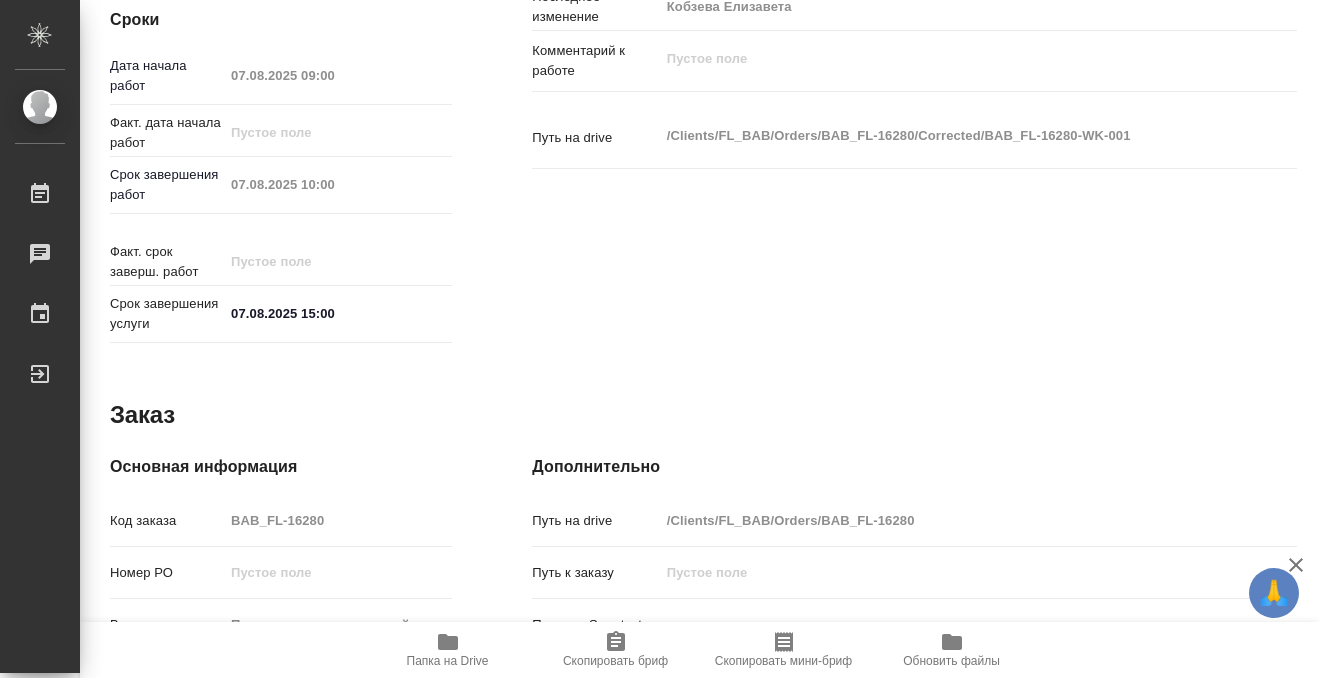 scroll, scrollTop: 0, scrollLeft: 0, axis: both 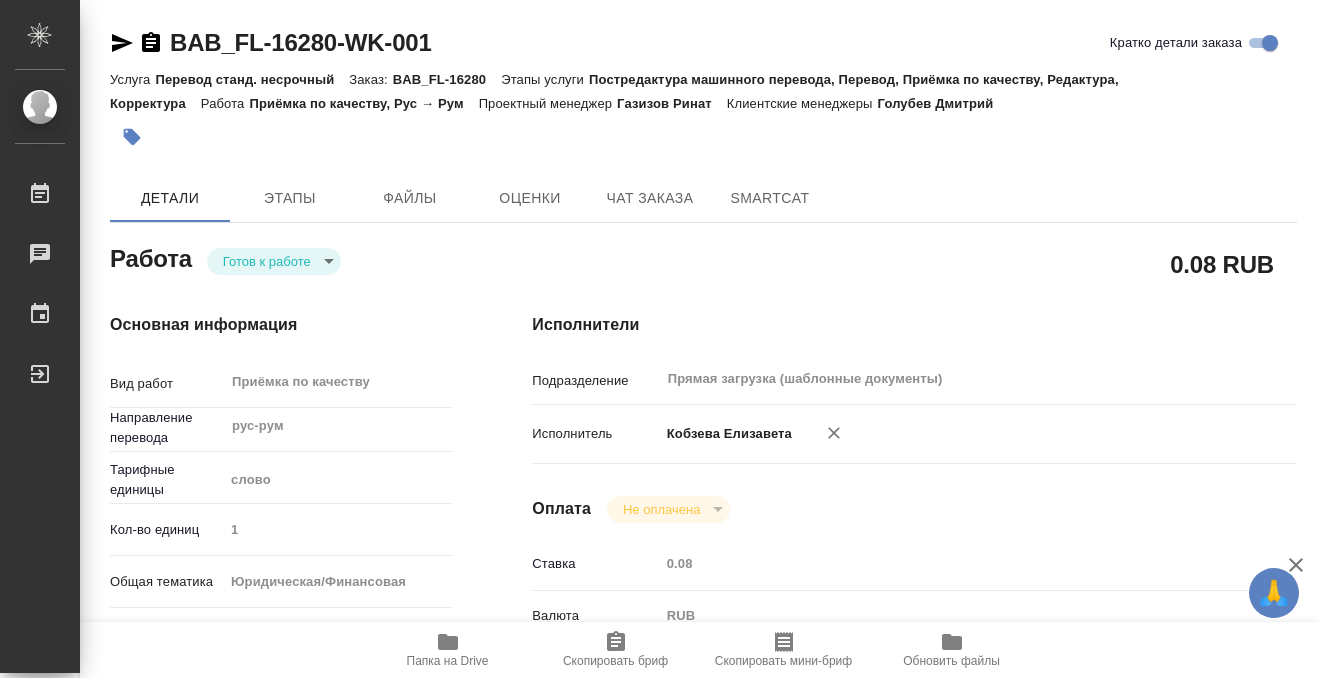click 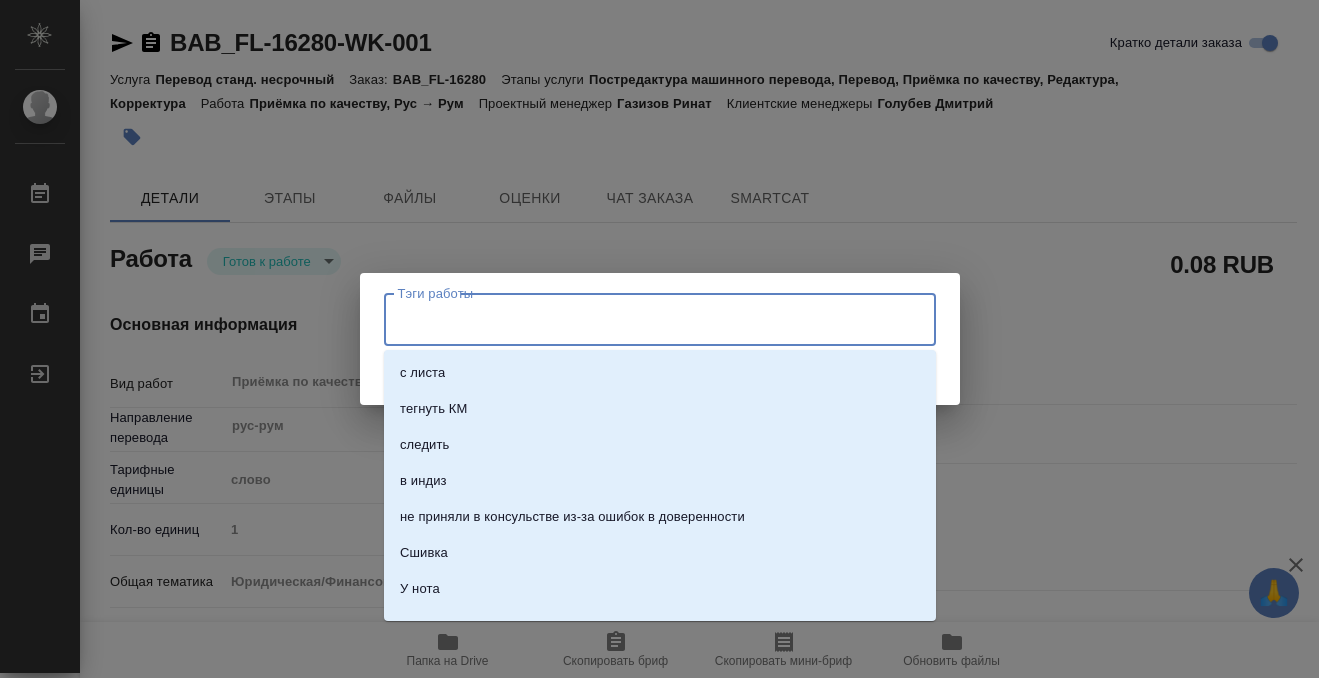 click on "Тэги работы" at bounding box center [641, 319] 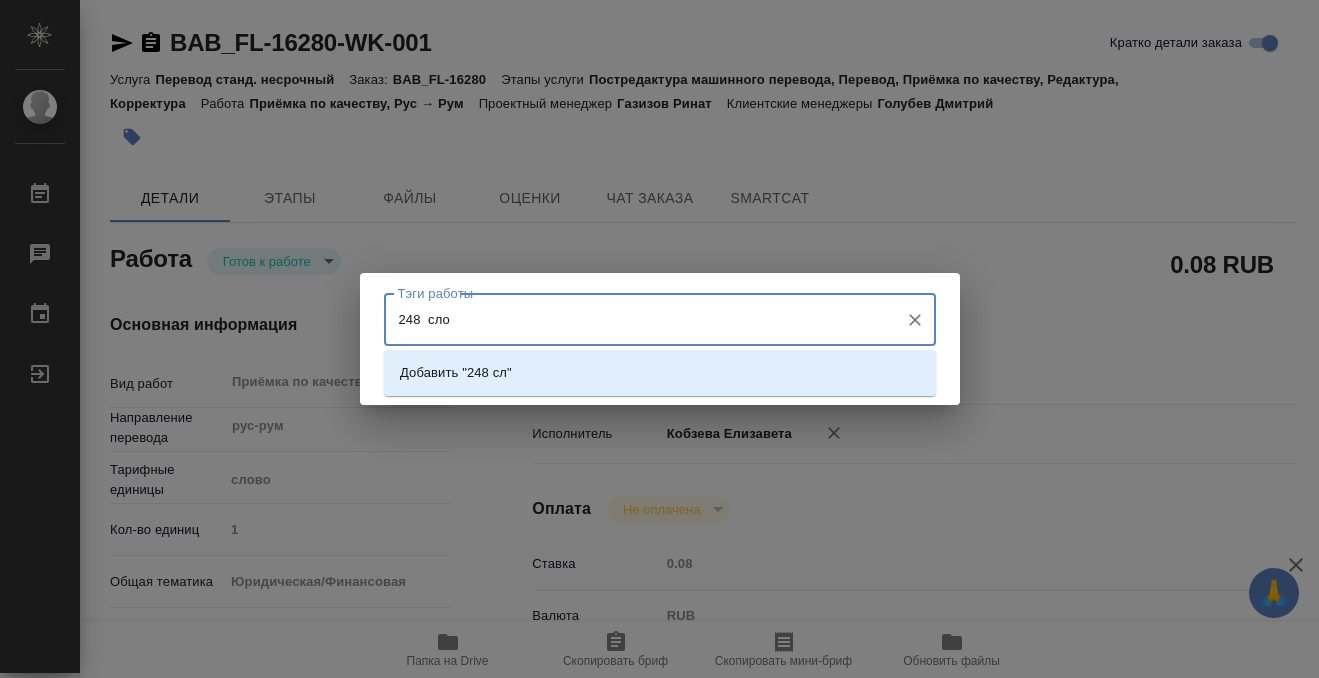 type on "248  слов" 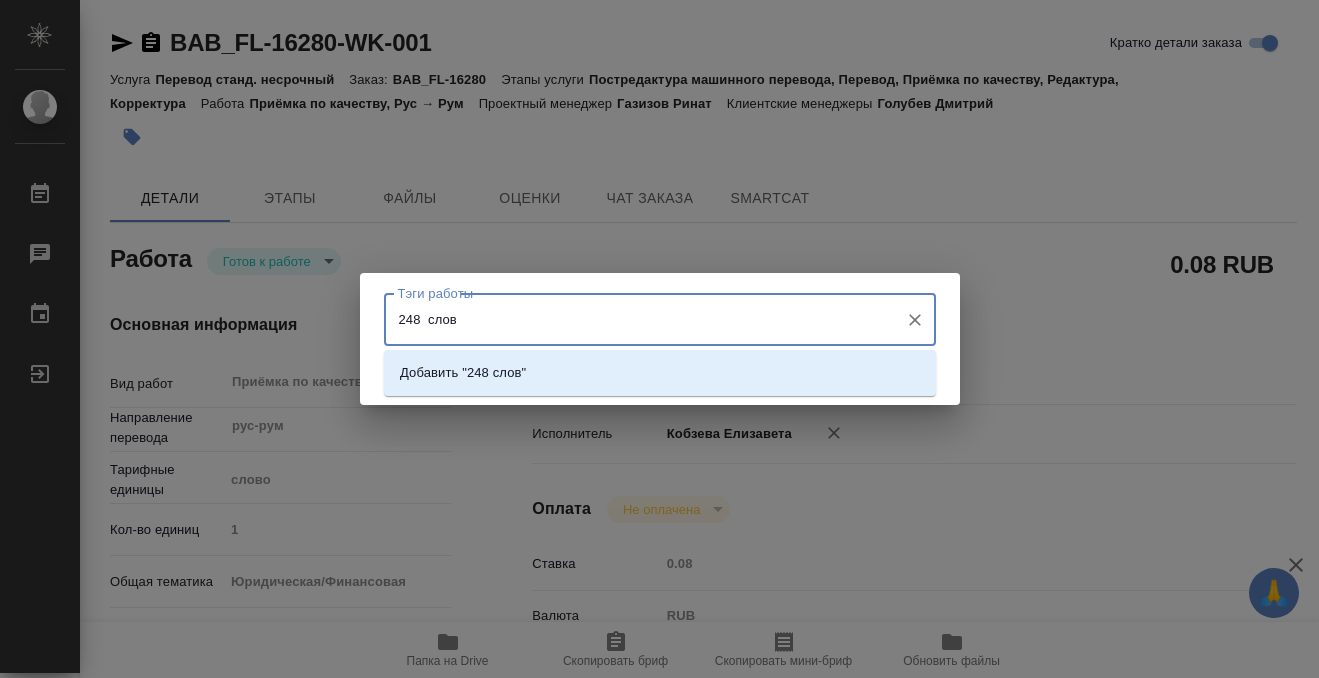 type 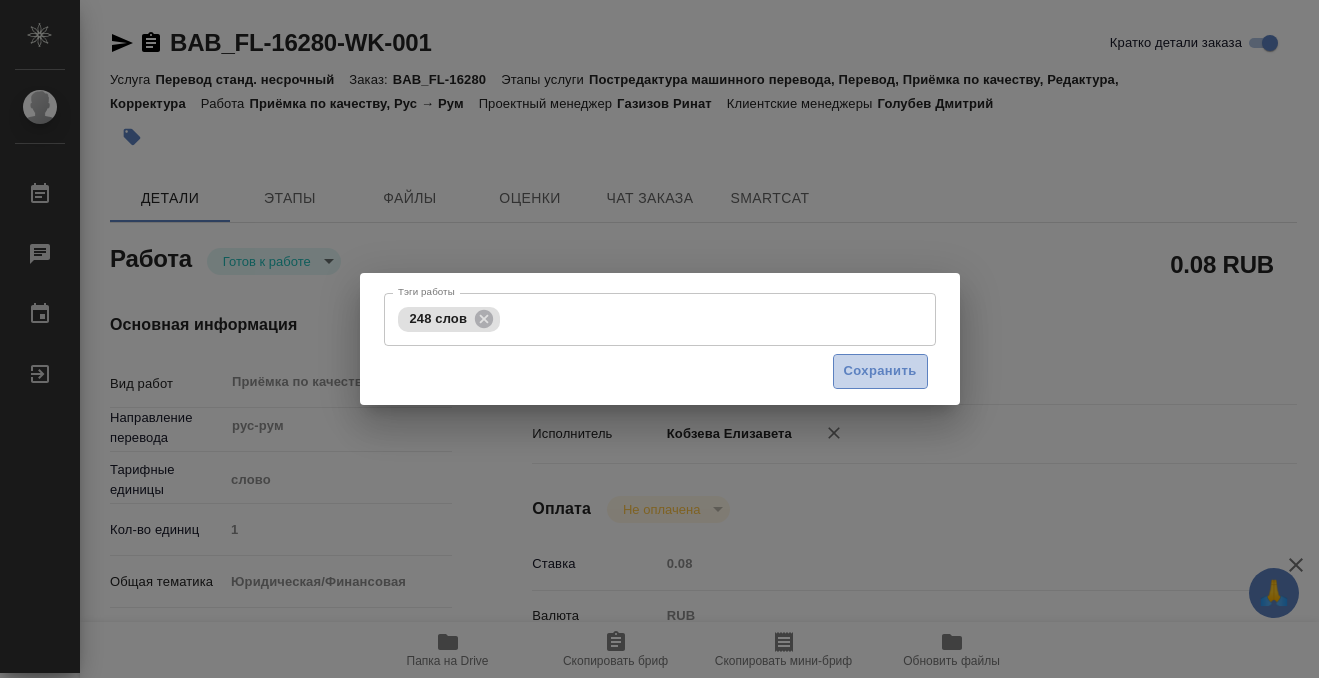 click on "Сохранить" at bounding box center [880, 371] 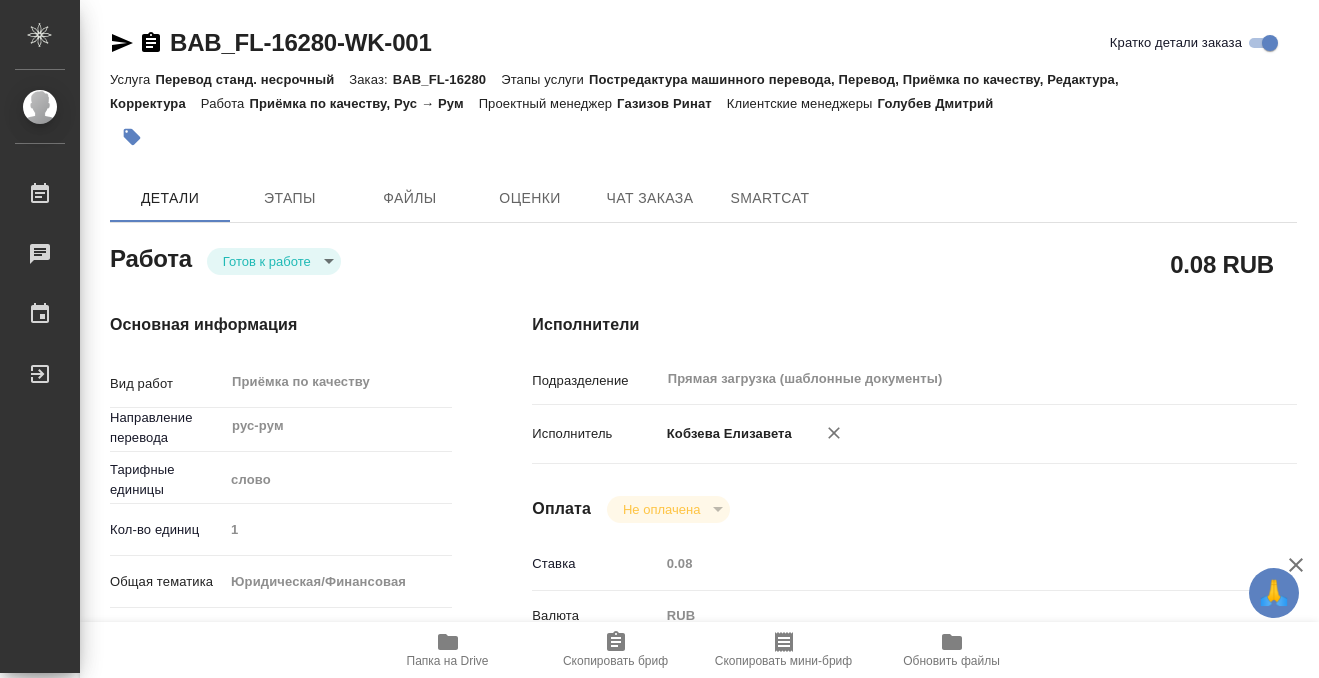 type on "readyForWork" 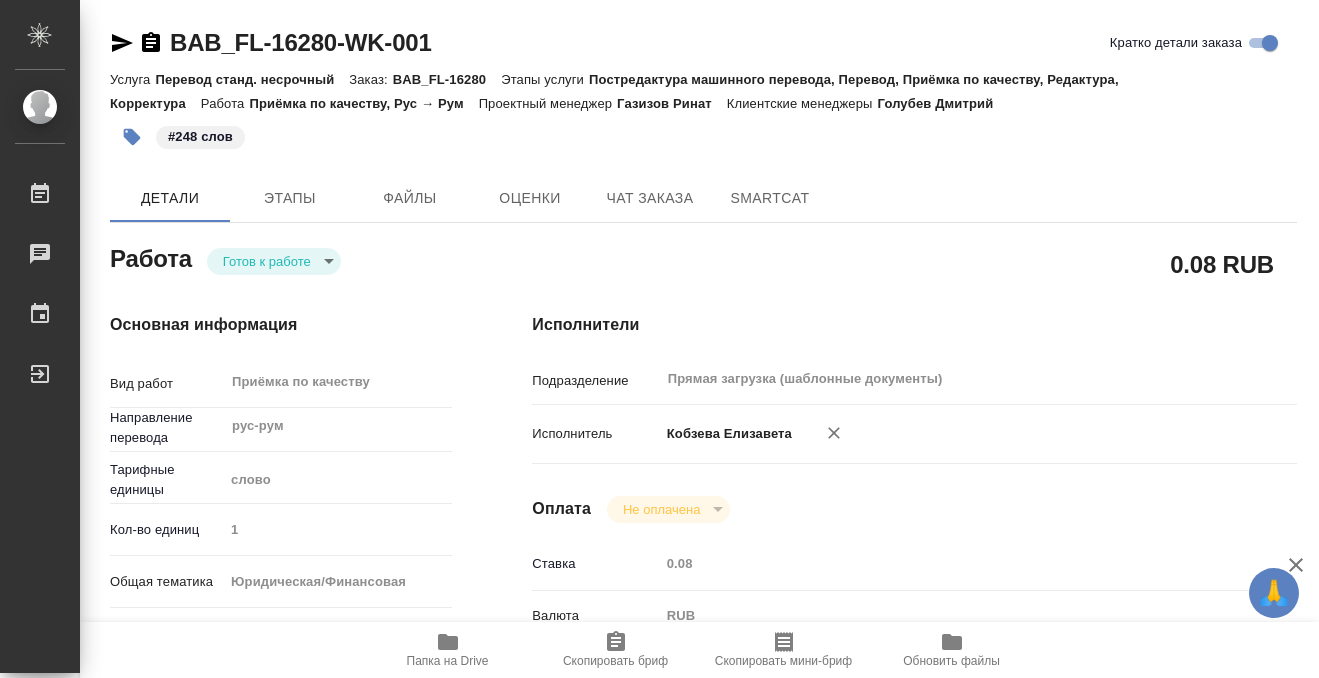 click on "🙏 .cls-1
fill:#fff;
AWATERA Kobzeva Elizaveta Работы 0 Чаты График Выйти BAB_FL-16280-WK-001 Кратко детали заказа Услуга Перевод станд. несрочный Заказ: BAB_FL-16280 Этапы услуги Постредактура машинного перевода, Перевод, Приёмка по качеству, Редактура, Корректура Работа Приёмка по качеству, Рус → Рум Проектный менеджер Газизов Ринат Клиентские менеджеры Голубев Дмитрий #248 слов Детали Этапы Файлы Оценки Чат заказа SmartCat Работа Готов к работе readyForWork 0.08 RUB Основная информация Вид работ Приёмка по качеству x ​ Направление перевода рус-рум ​ Тарифные единицы слово 1 yr-fn ​ 0.08" at bounding box center (659, 339) 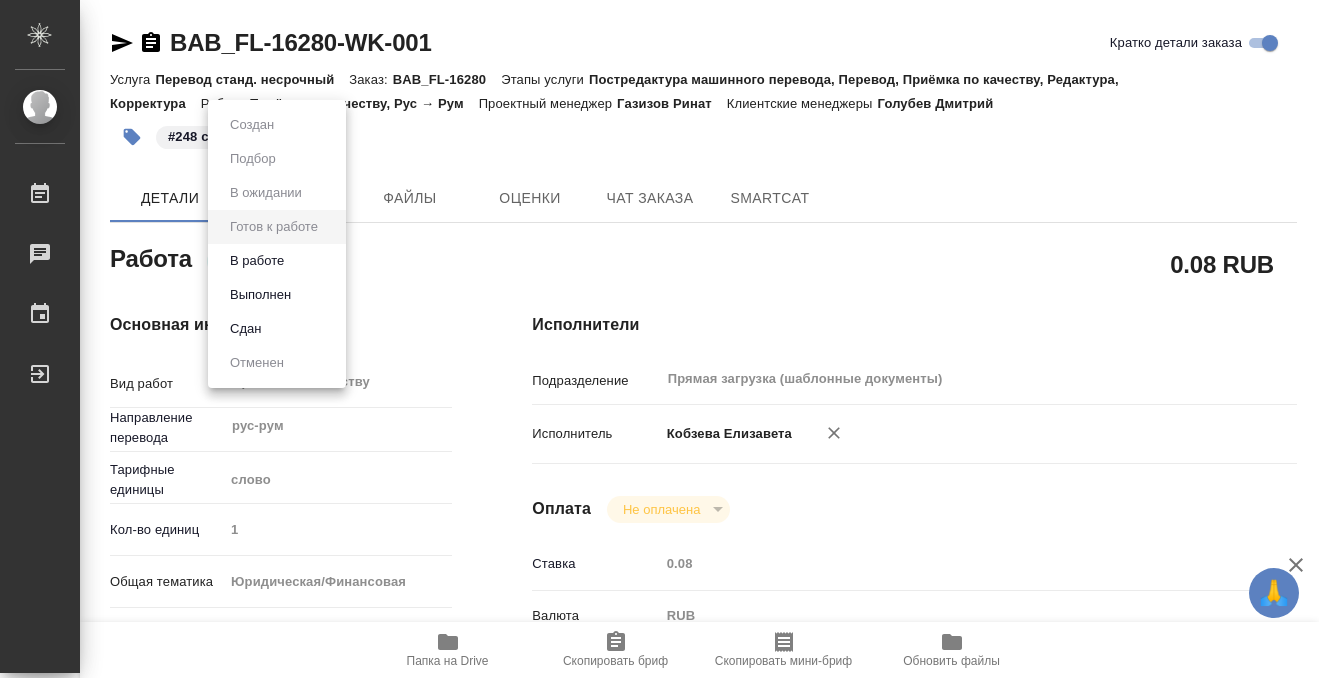 click on "Выполнен" at bounding box center (277, 295) 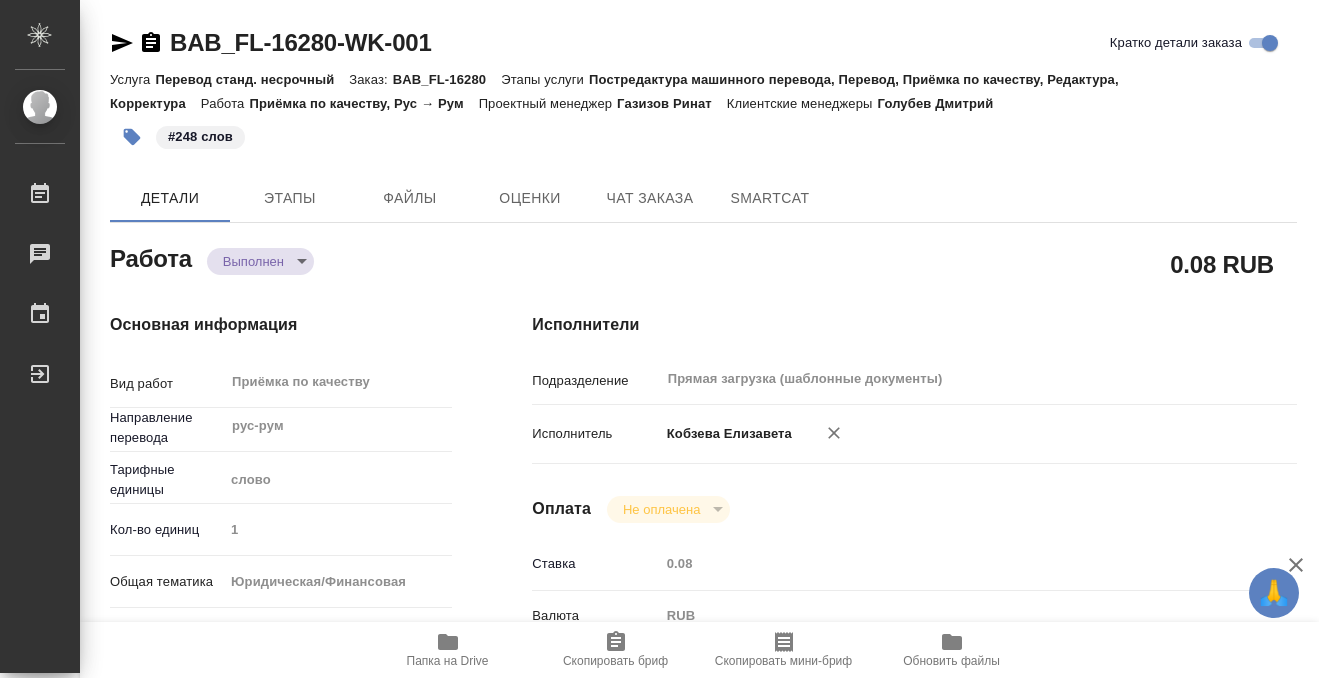 type on "x" 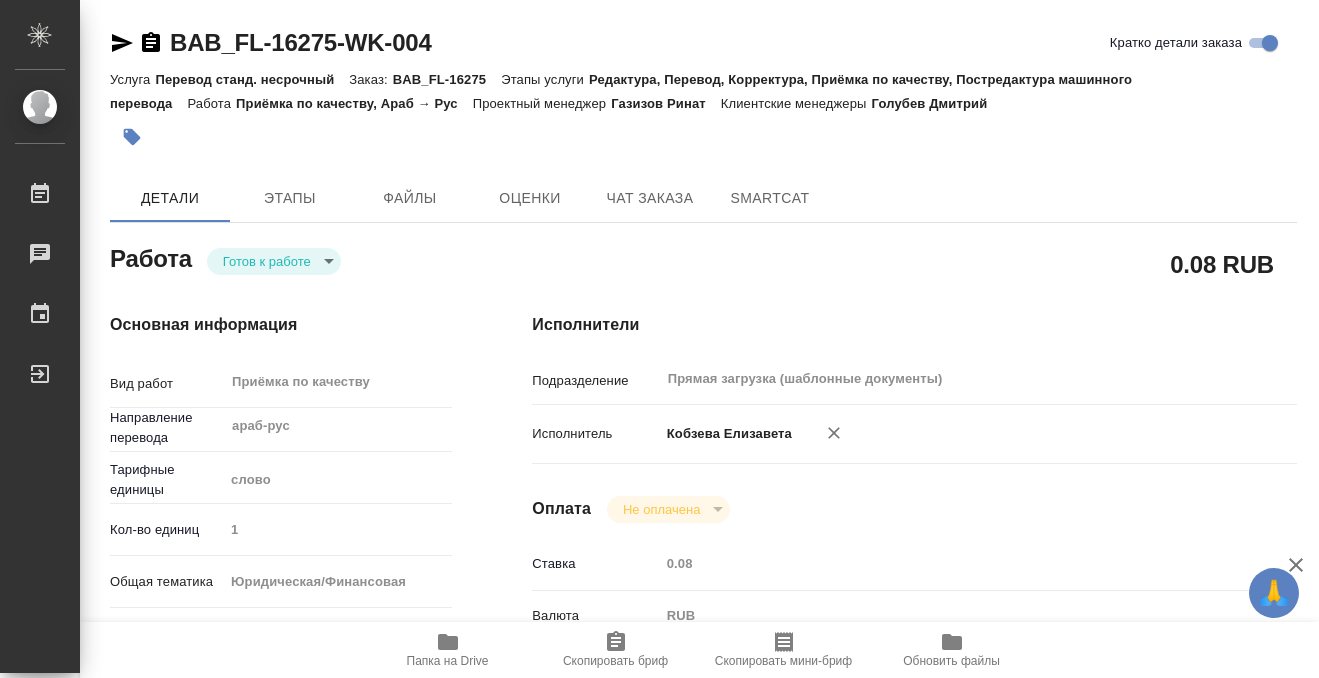 scroll, scrollTop: 0, scrollLeft: 0, axis: both 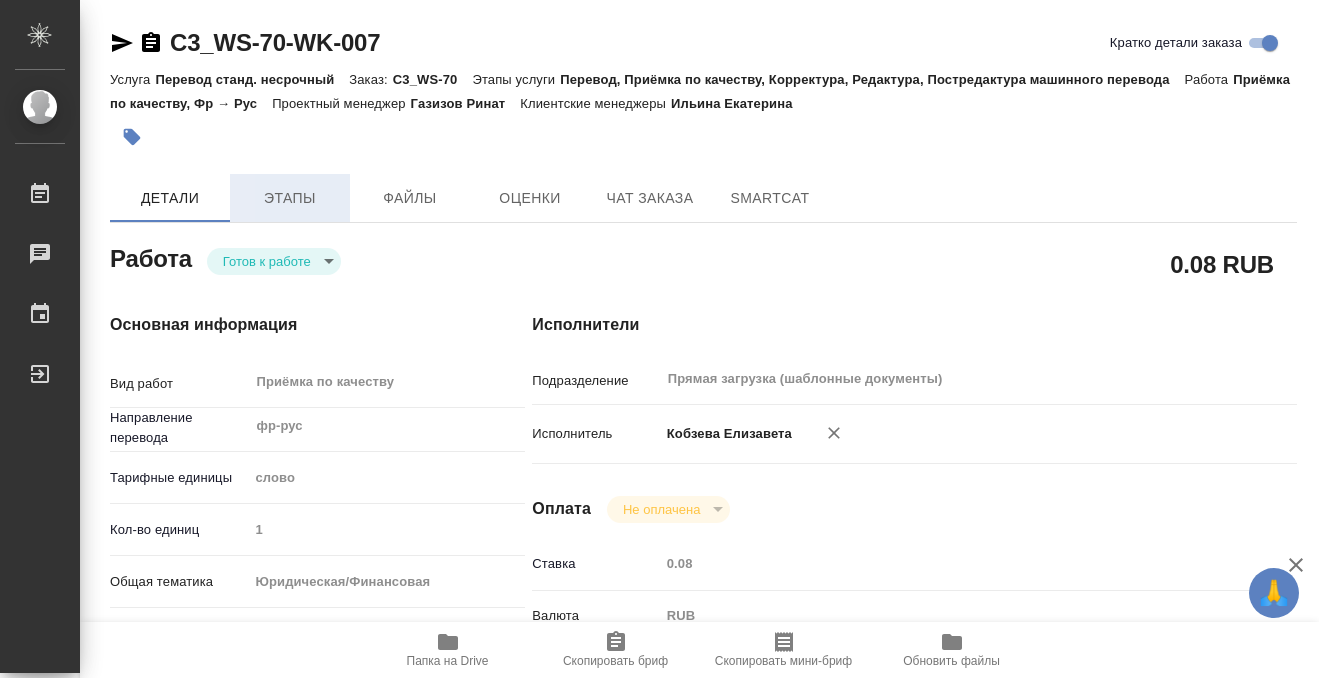 click on "Этапы" at bounding box center (290, 198) 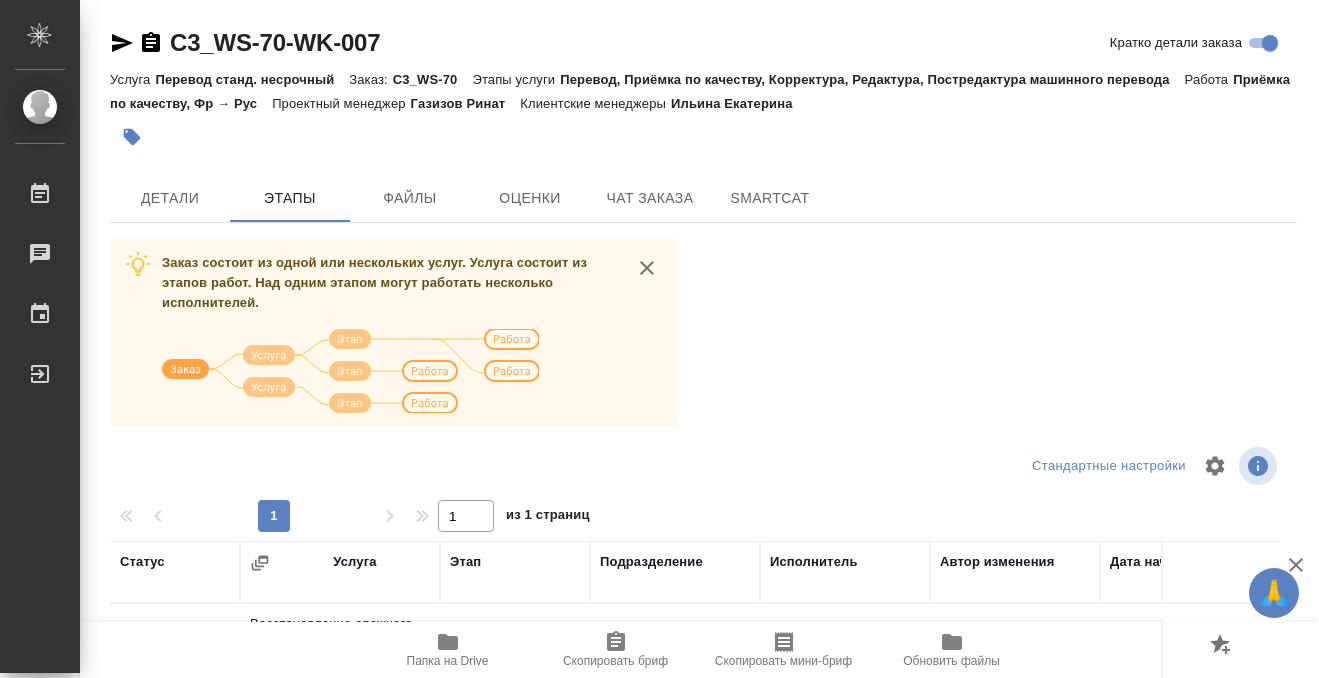 scroll, scrollTop: 364, scrollLeft: 0, axis: vertical 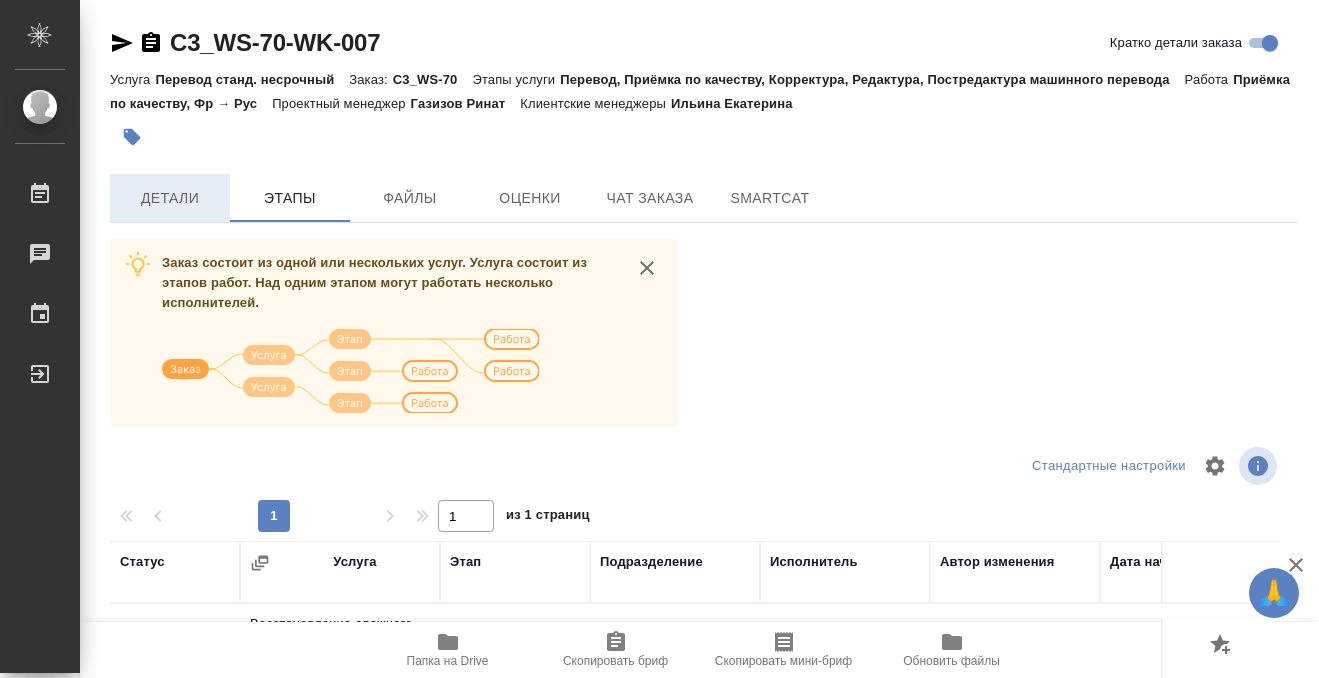 click on "Детали" at bounding box center [170, 198] 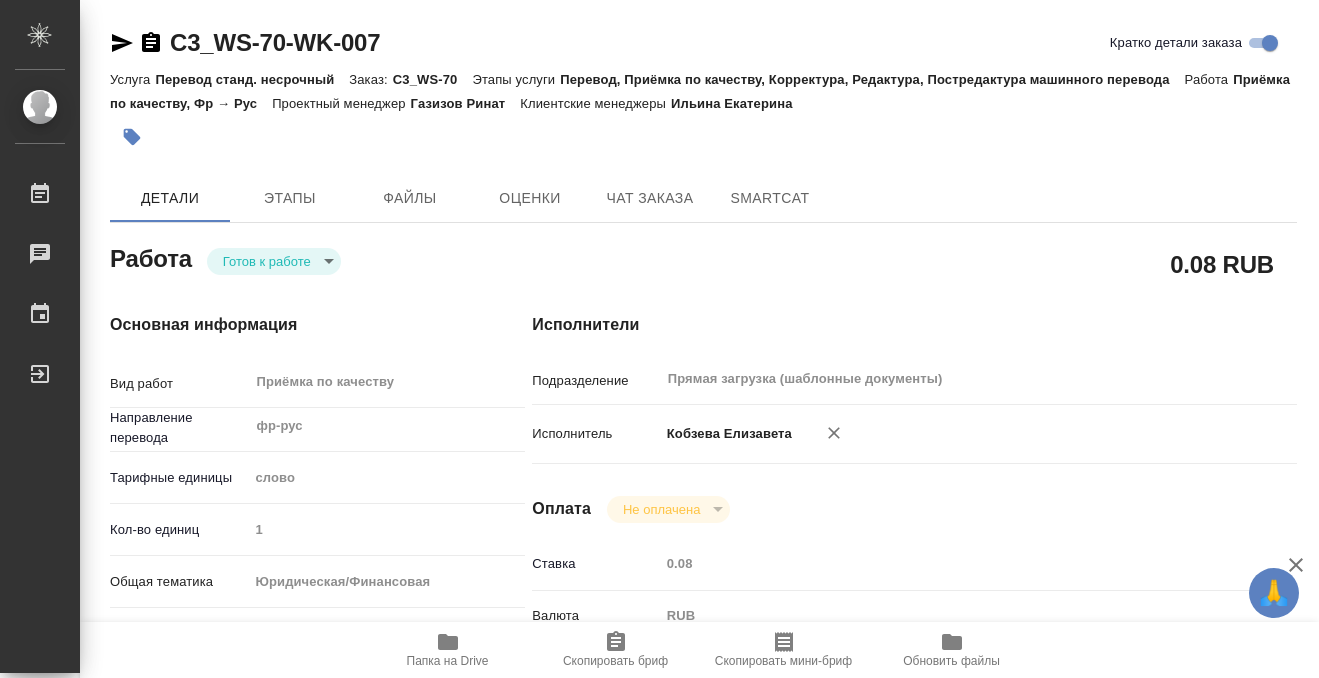 type on "x" 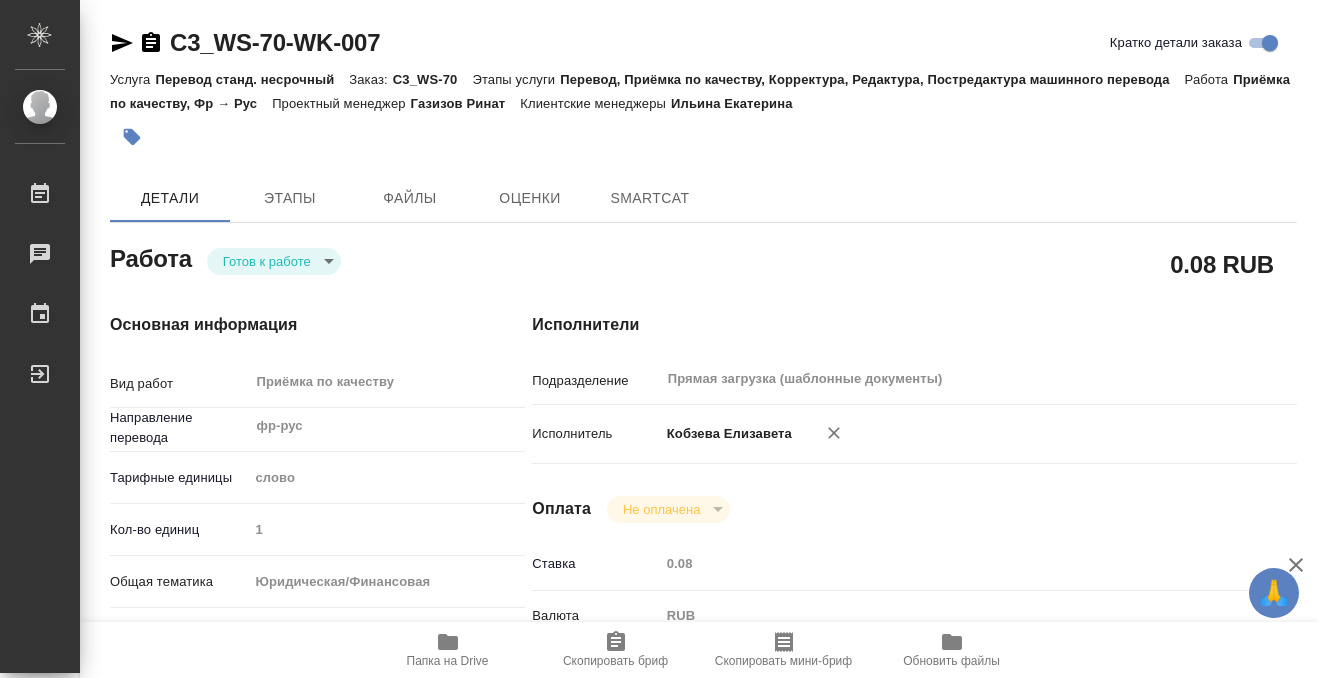 scroll, scrollTop: 0, scrollLeft: 0, axis: both 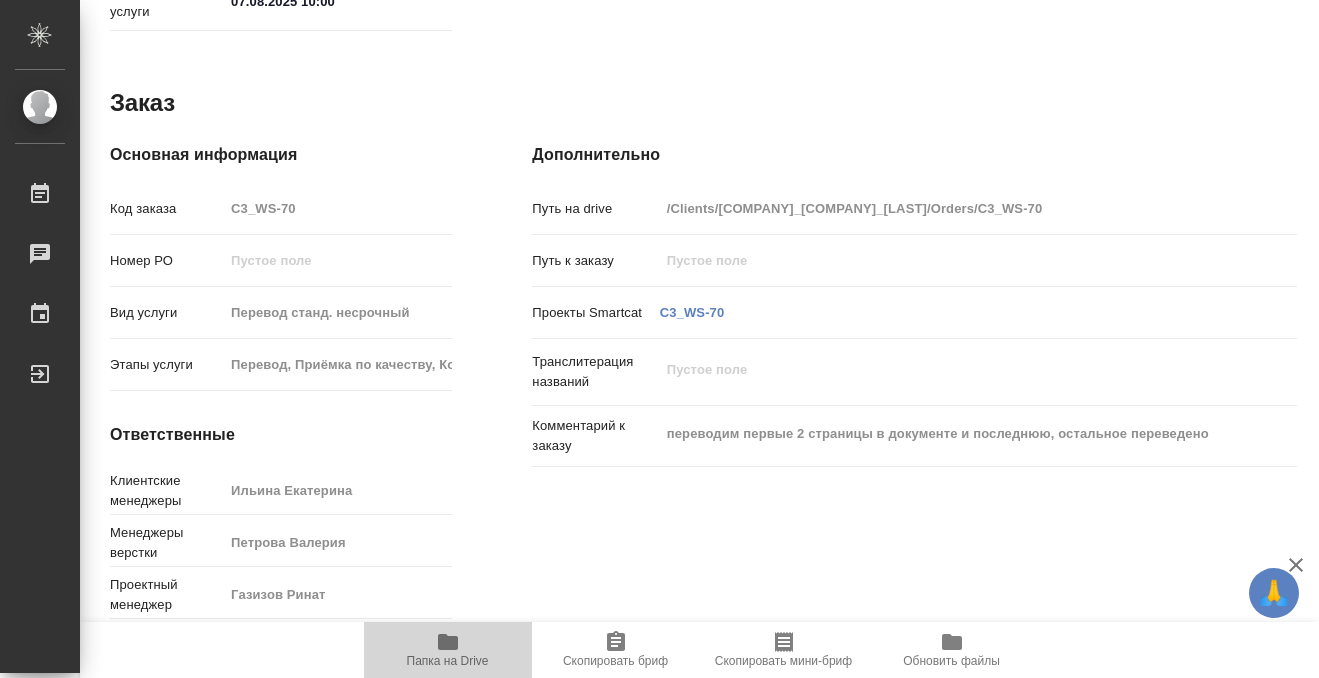 click 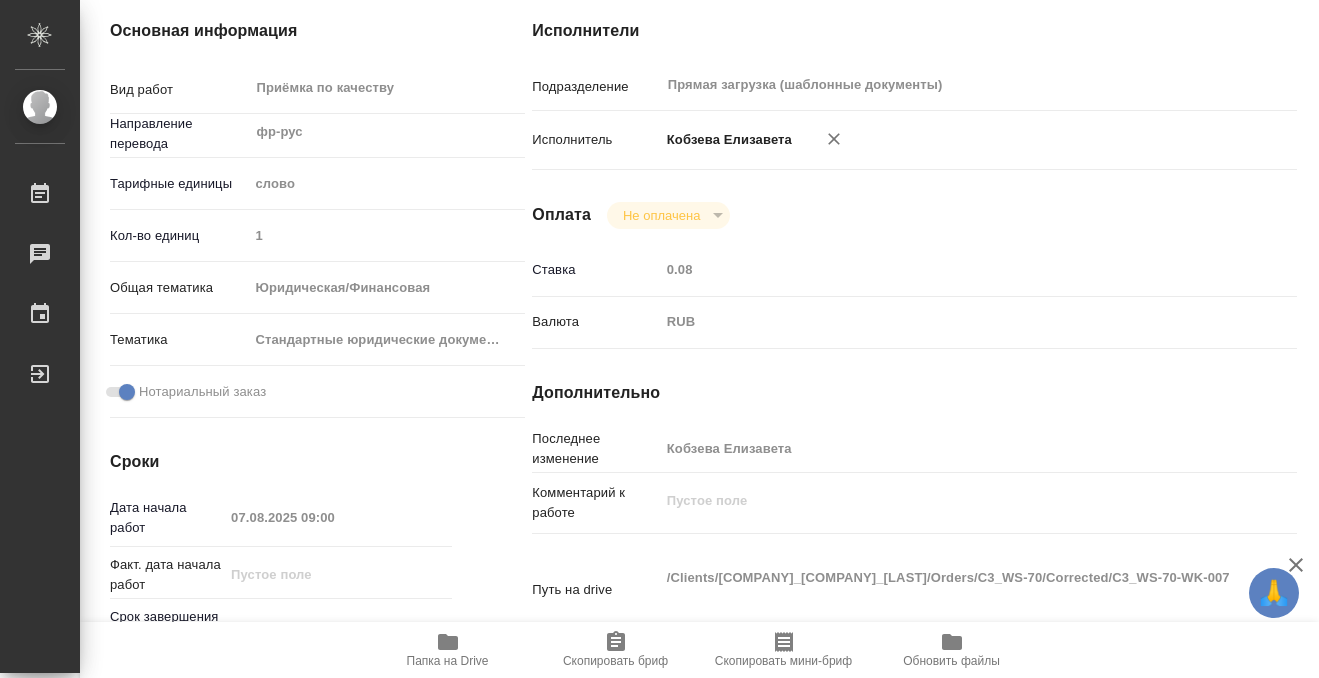 scroll, scrollTop: 1068, scrollLeft: 0, axis: vertical 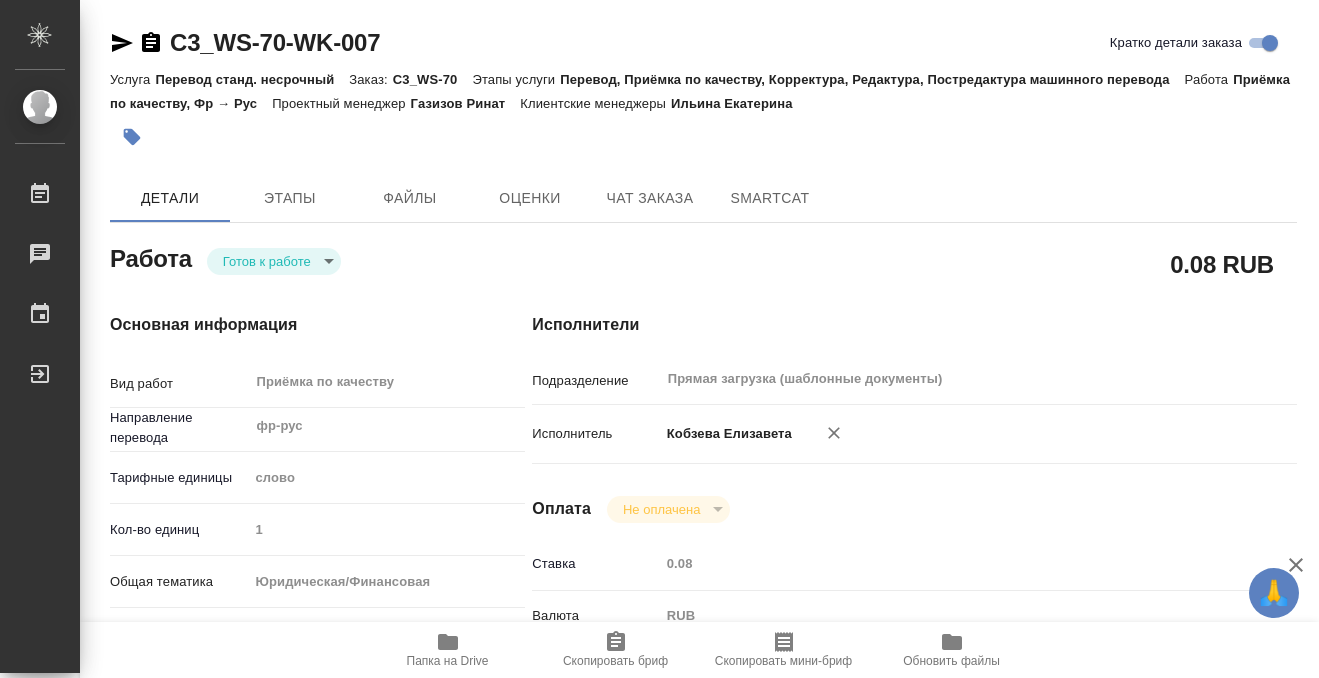 click 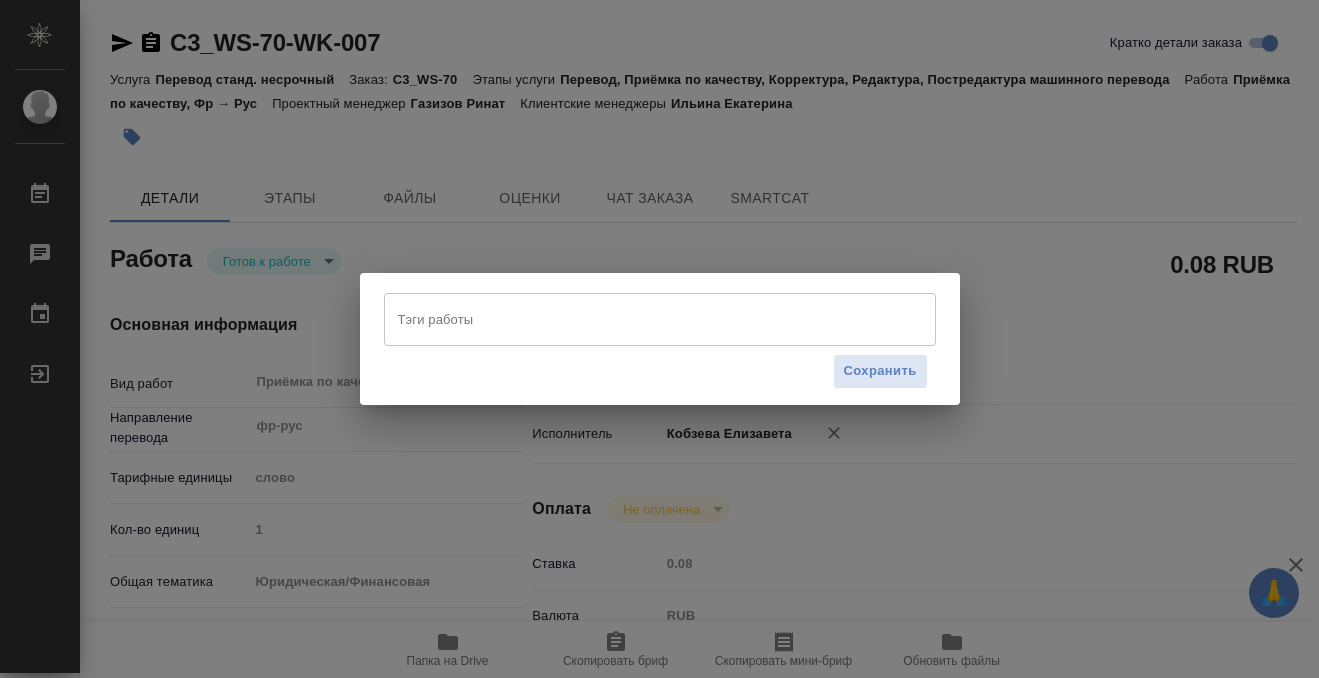 click on "Тэги работы" at bounding box center (641, 319) 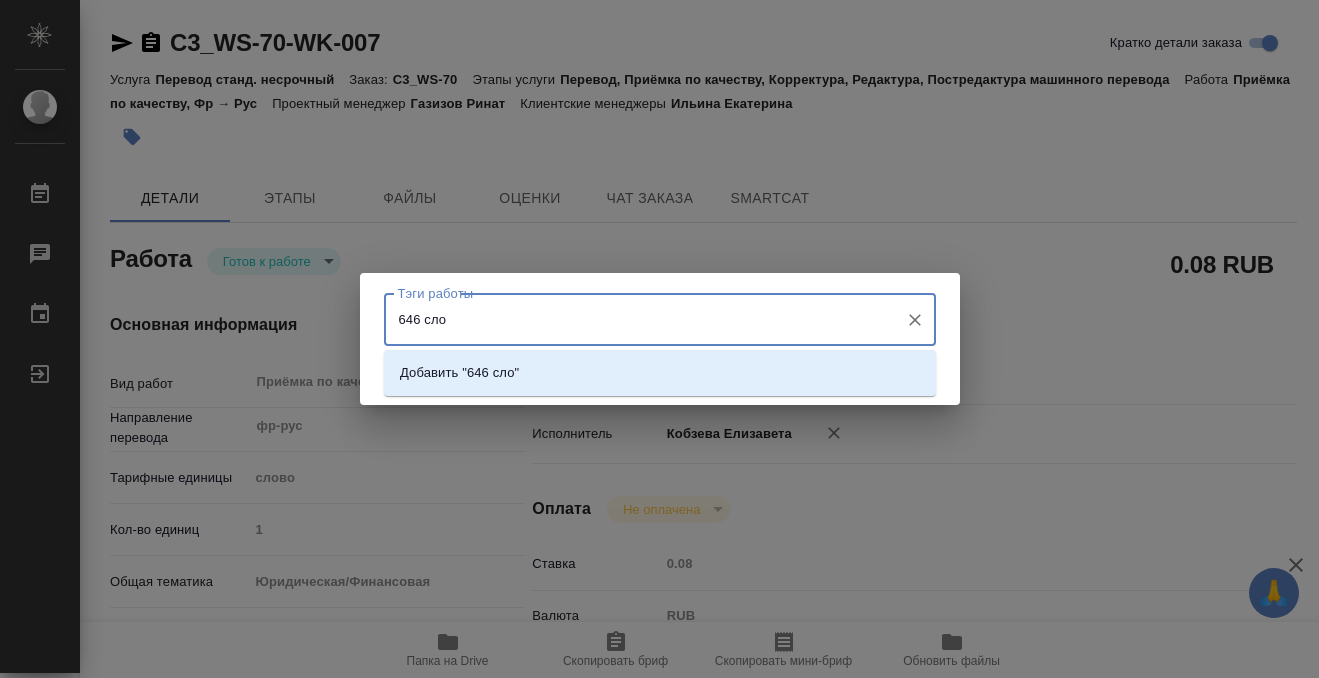 type on "646 слов" 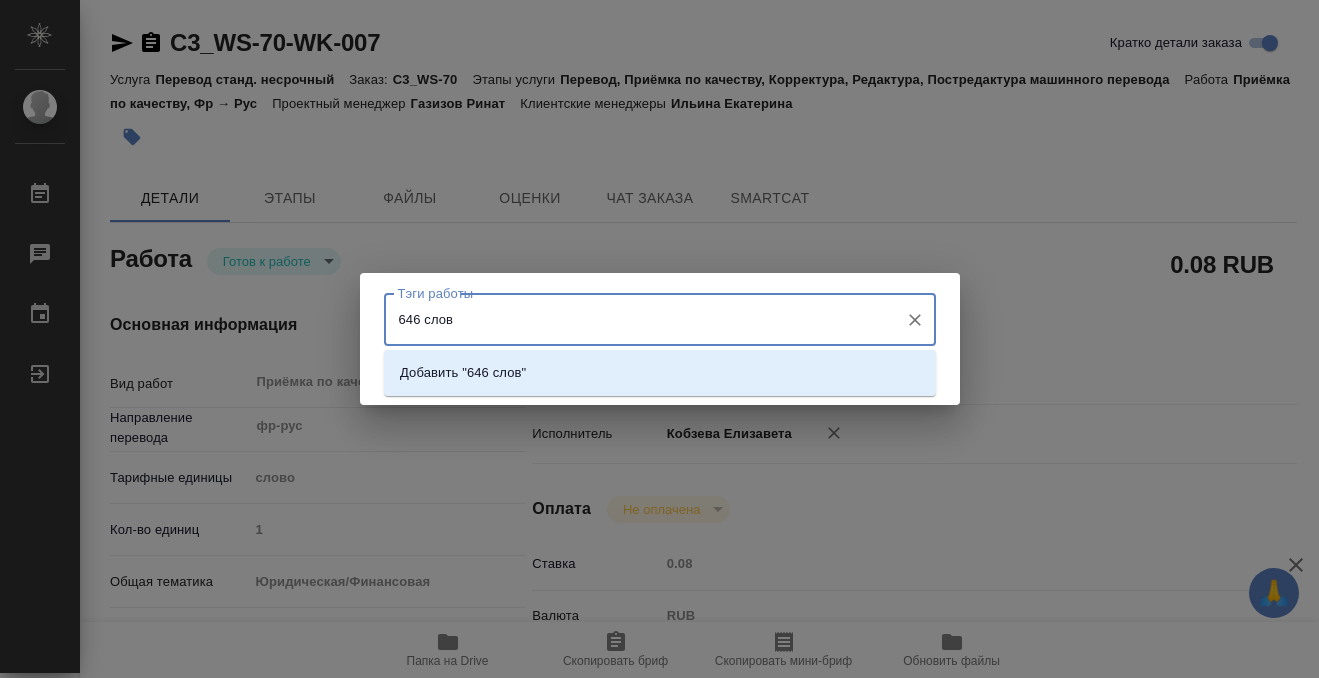 type 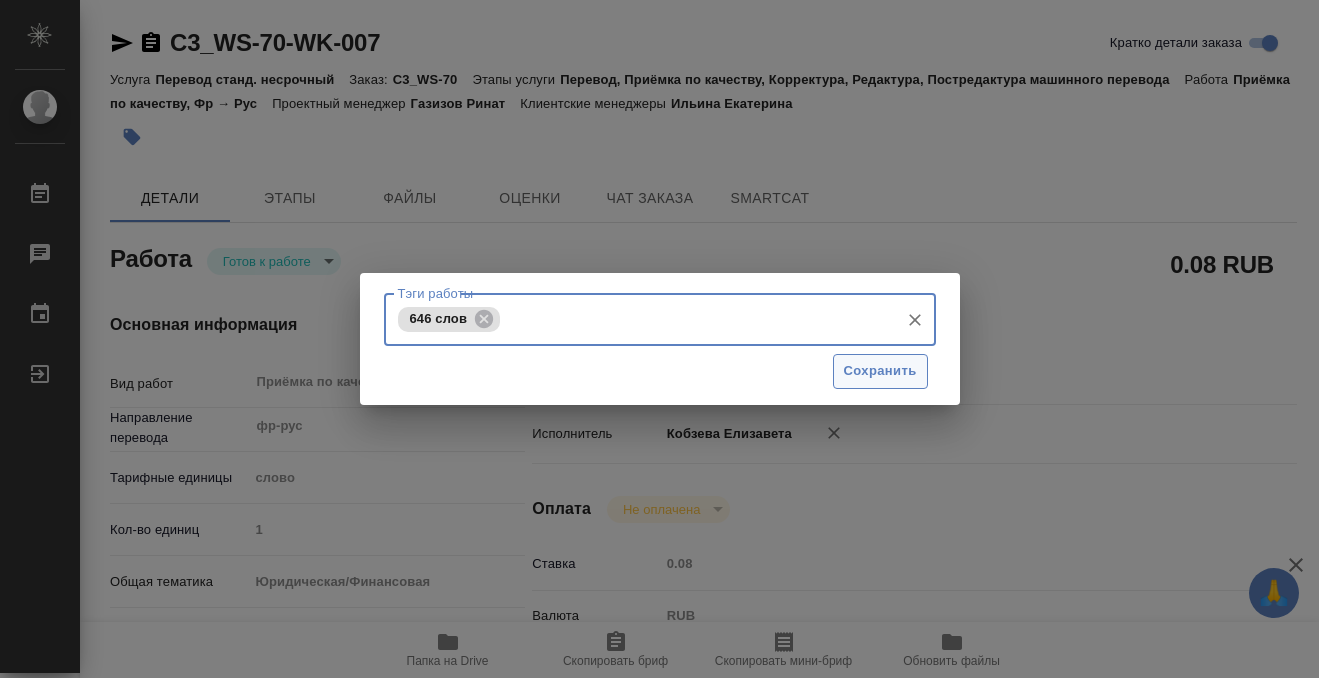 click on "Сохранить" at bounding box center (880, 371) 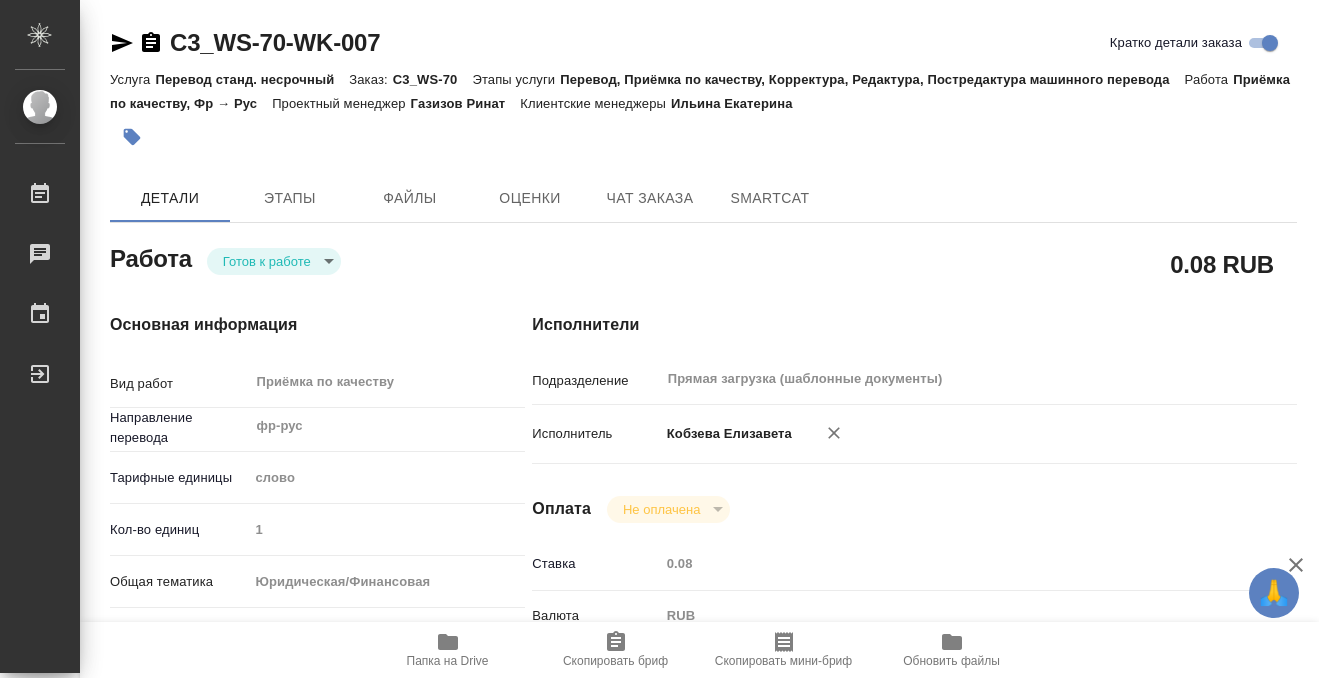 type on "readyForWork" 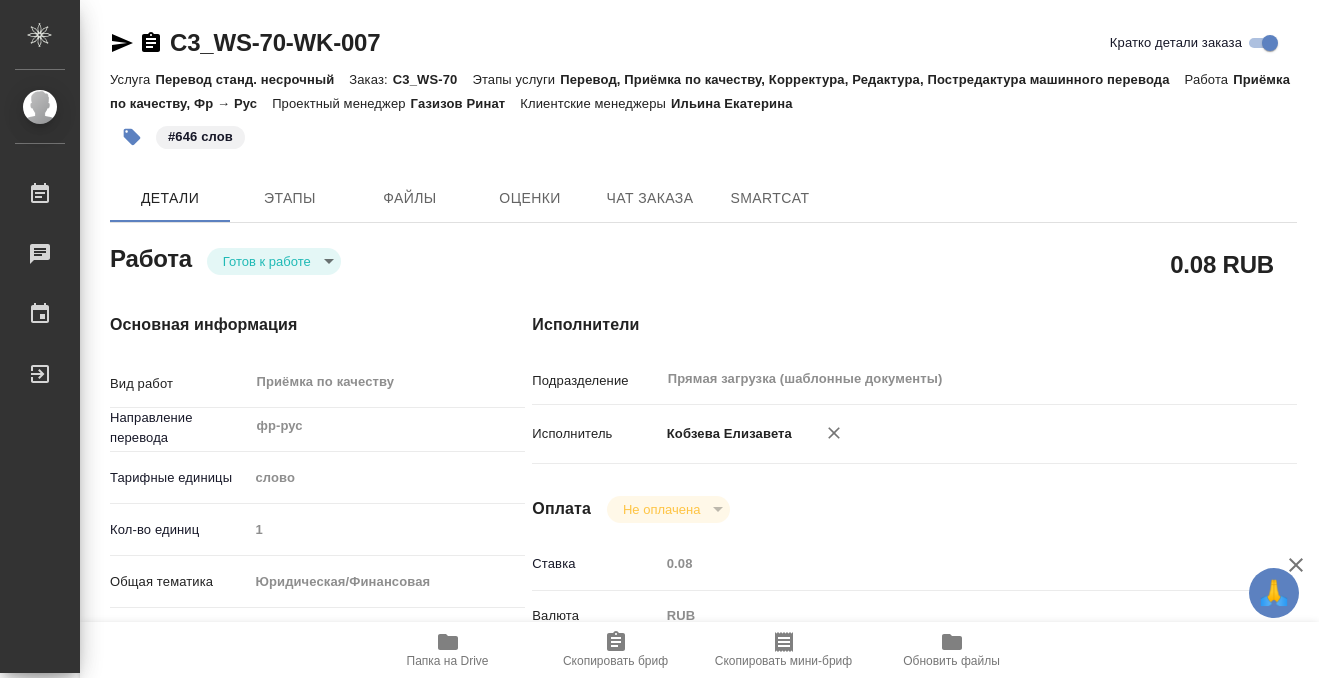 click on "🙏 .cls-1
fill:#fff;
AWATERA Kobzeva Elizaveta Работы 0 Чаты График Выйти C3_WS-70-WK-007 Кратко детали заказа Услуга Перевод станд. несрочный Заказ: C3_WS-70 Этапы услуги Перевод, Приёмка по качеству, Корректура, Редактура, Постредактура машинного перевода Работа Приёмка по качеству, Фр → Рус Проектный менеджер Газизов Ринат Клиентские менеджеры Ильина Екатерина #646 слов Детали Этапы Файлы Оценки Чат заказа SmartCat Работа Готов к работе readyForWork 0.08 RUB Основная информация Вид работ Приёмка по качеству x ​ Направление перевода фр-рус ​ Тарифные единицы слово 5a8b1489cc6b4906c91bfd90 1" at bounding box center [659, 339] 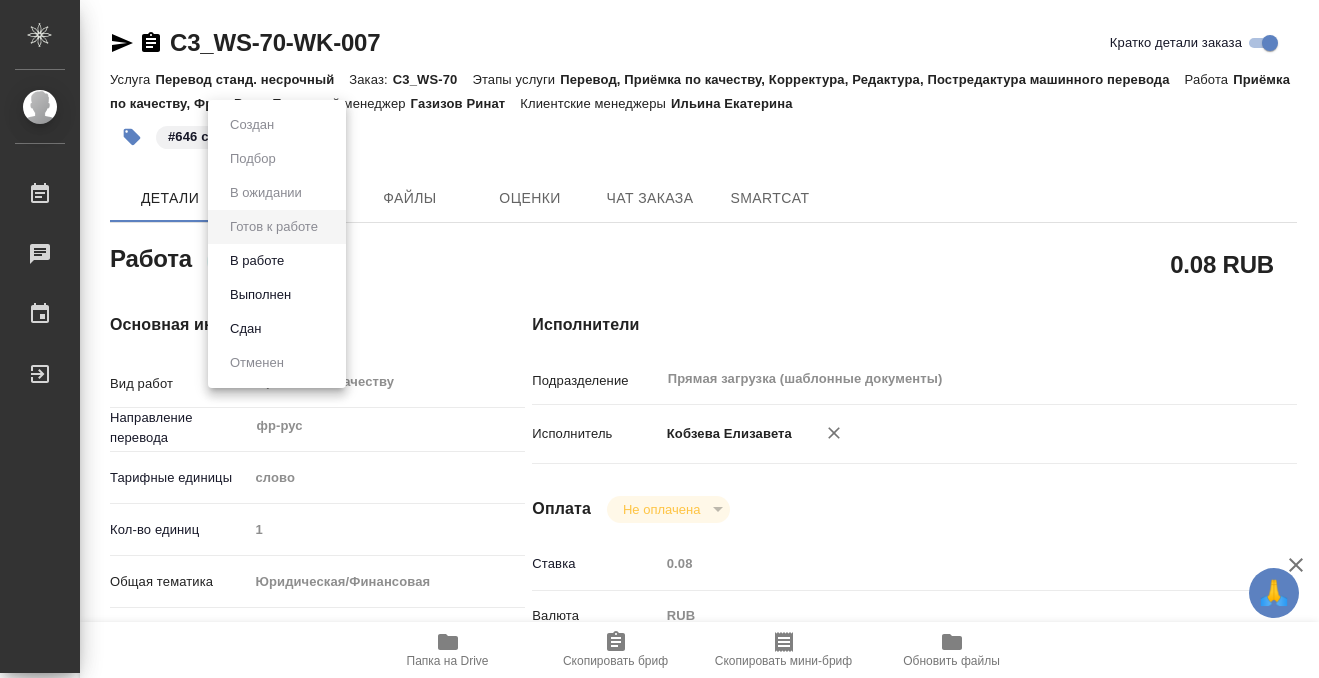 click on "Выполнен" at bounding box center (252, 125) 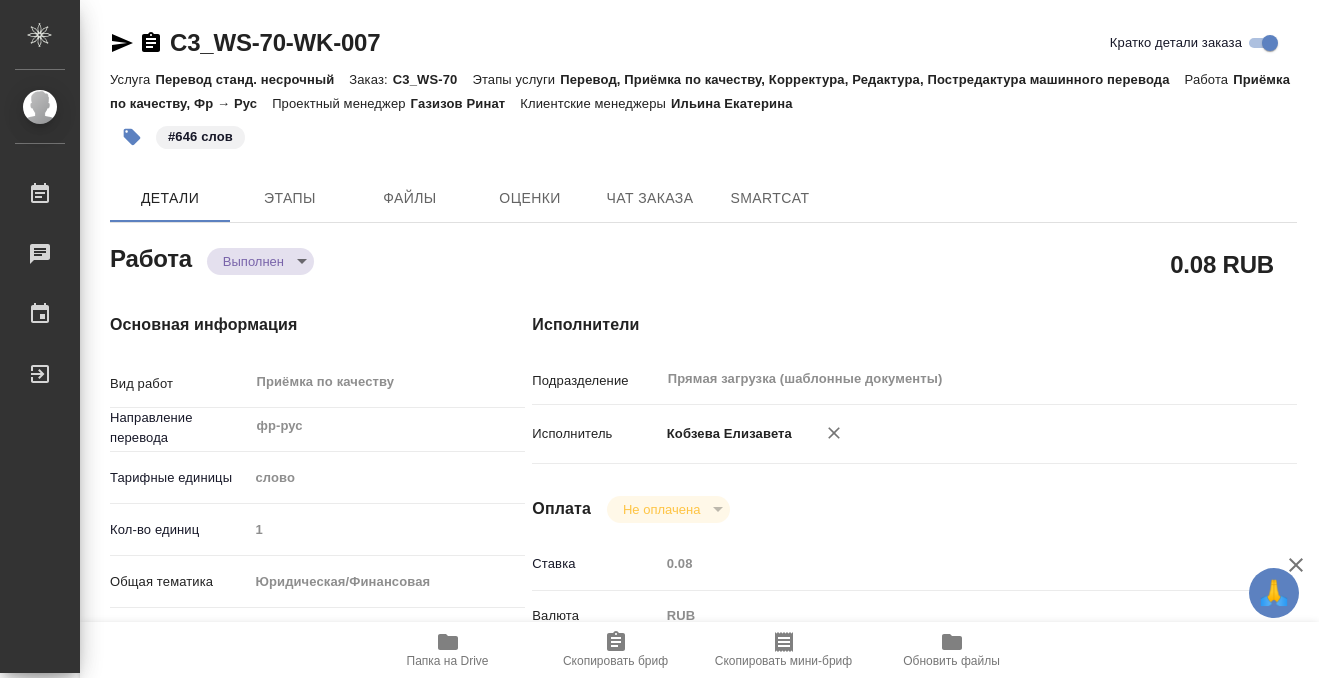 type on "x" 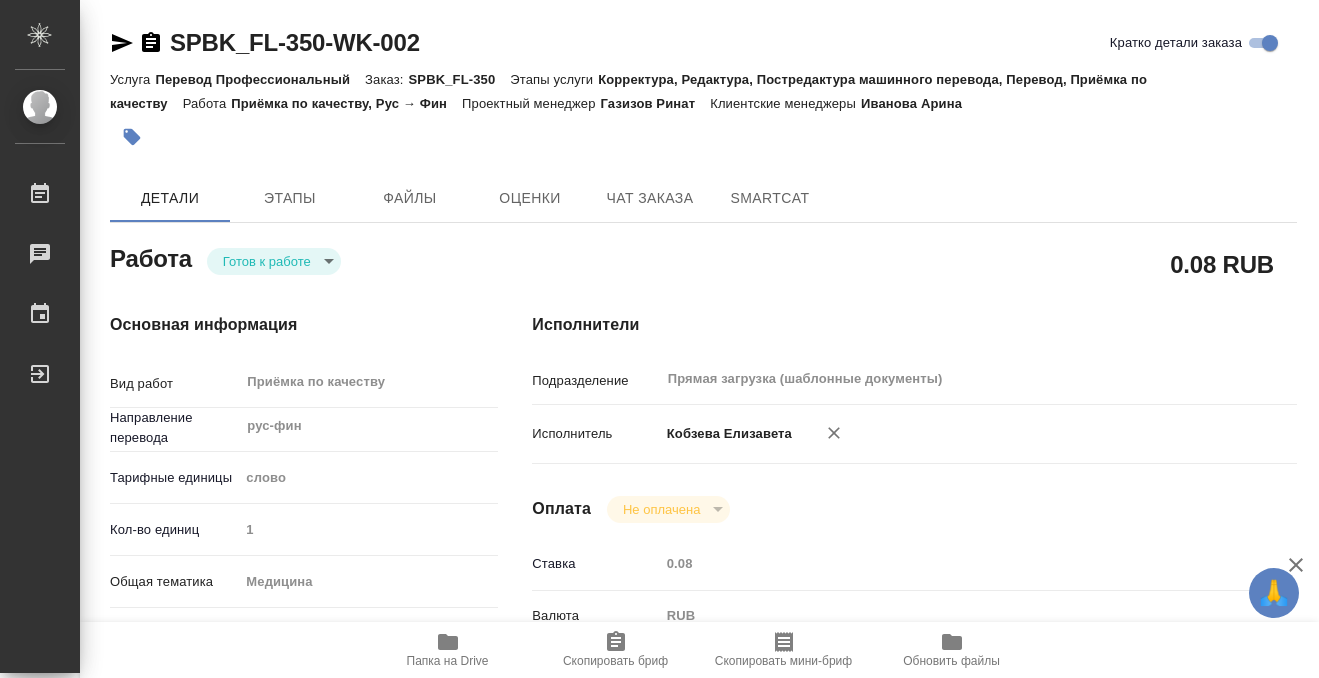 scroll, scrollTop: 0, scrollLeft: 0, axis: both 